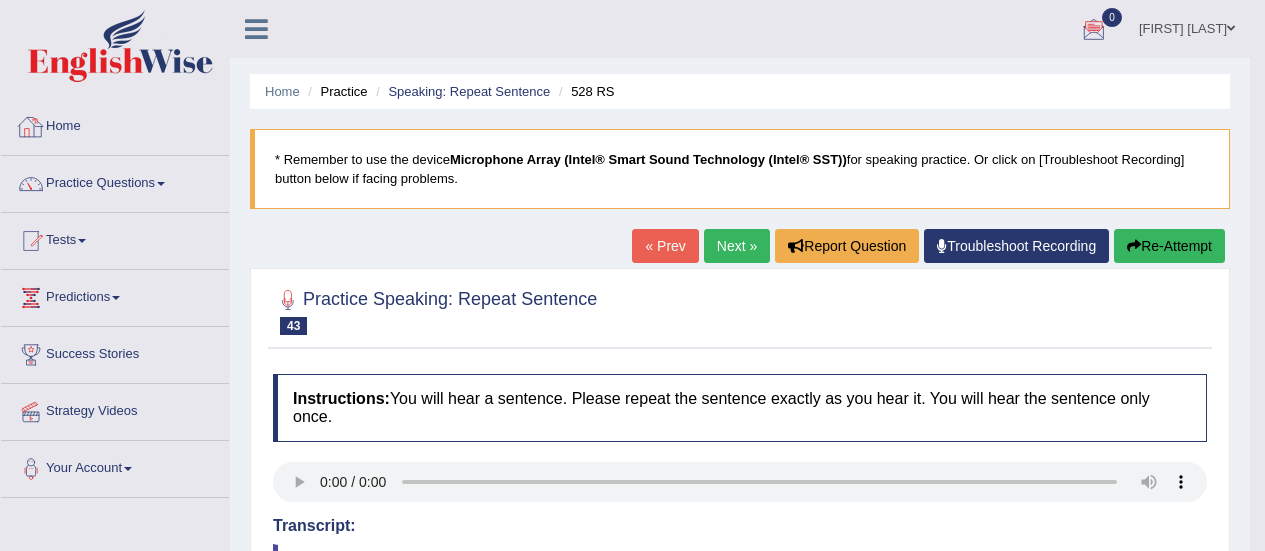 scroll, scrollTop: 6, scrollLeft: 0, axis: vertical 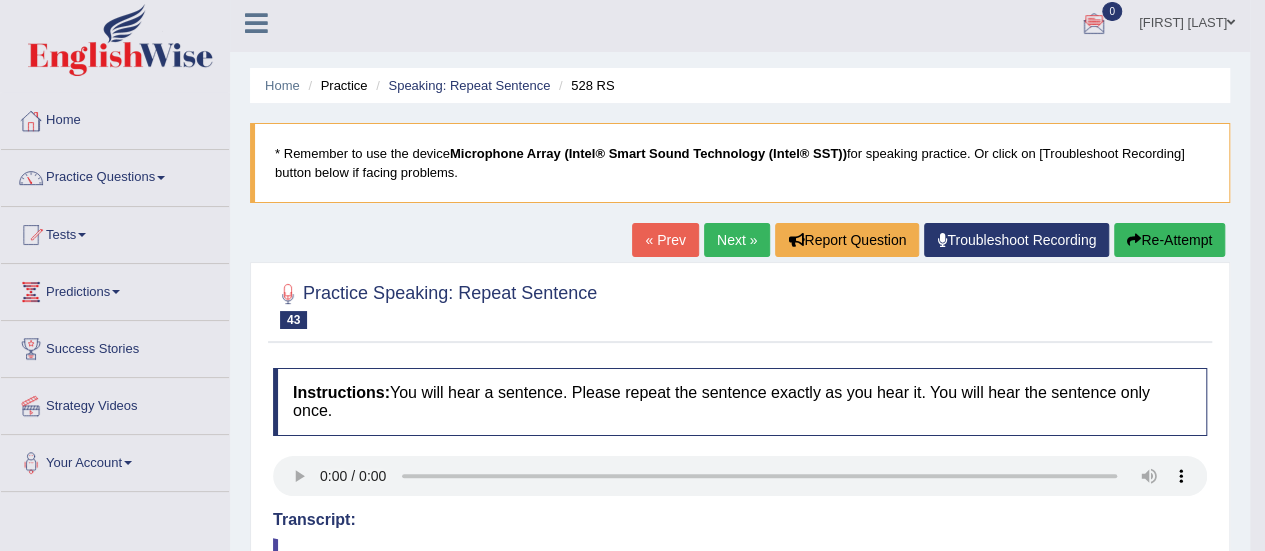 click on "Next »" at bounding box center (737, 240) 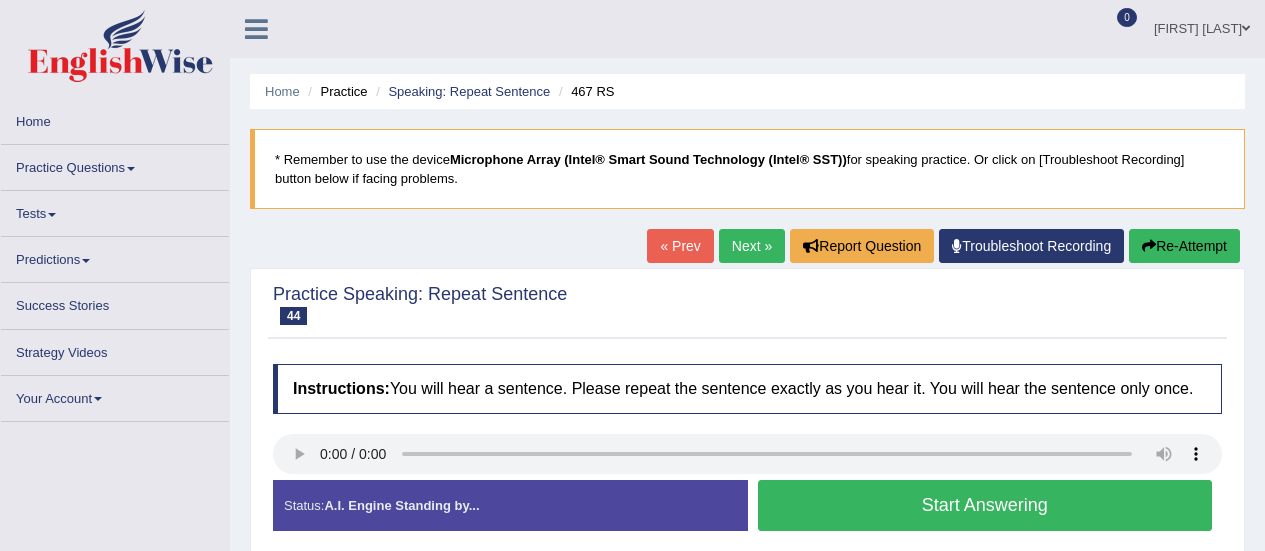 scroll, scrollTop: 0, scrollLeft: 0, axis: both 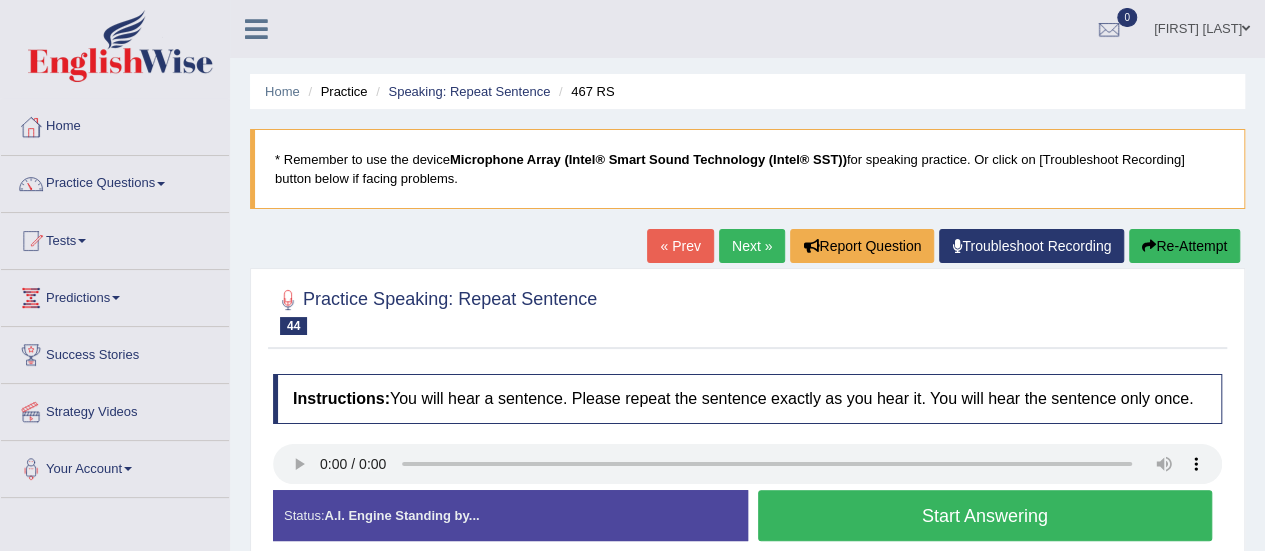 click on "Start Answering" at bounding box center [985, 515] 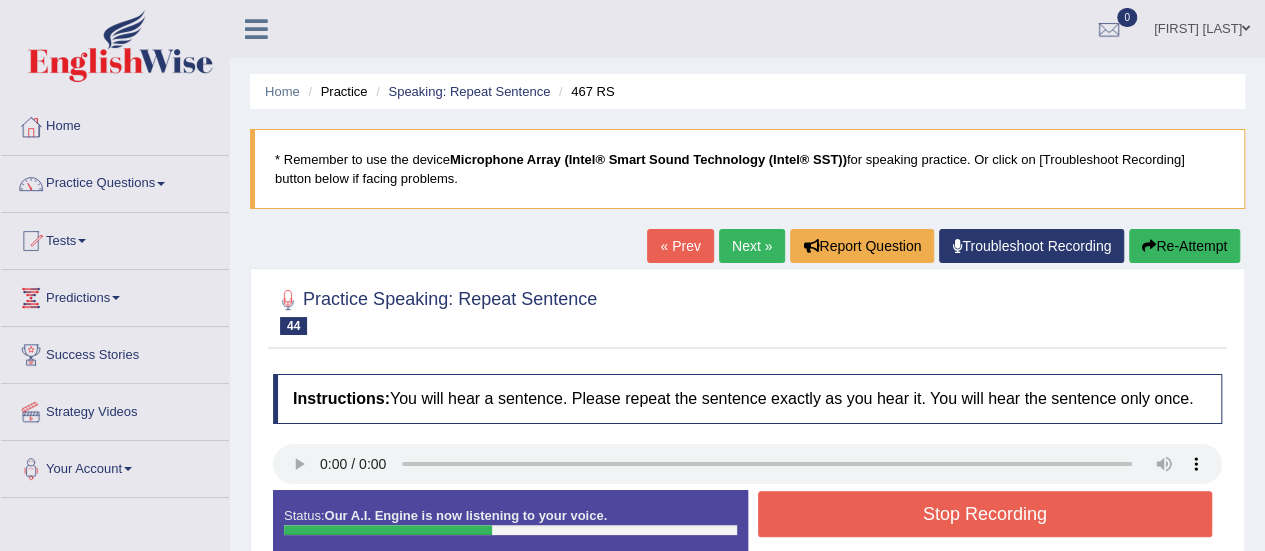 click on "Stop Recording" at bounding box center [985, 514] 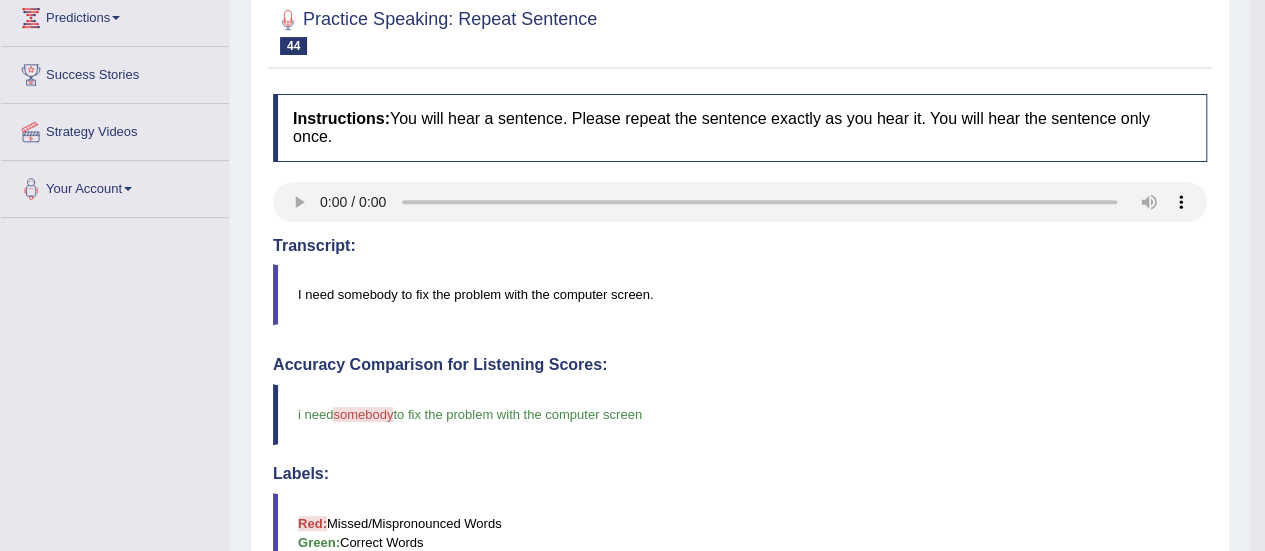 scroll, scrollTop: 293, scrollLeft: 0, axis: vertical 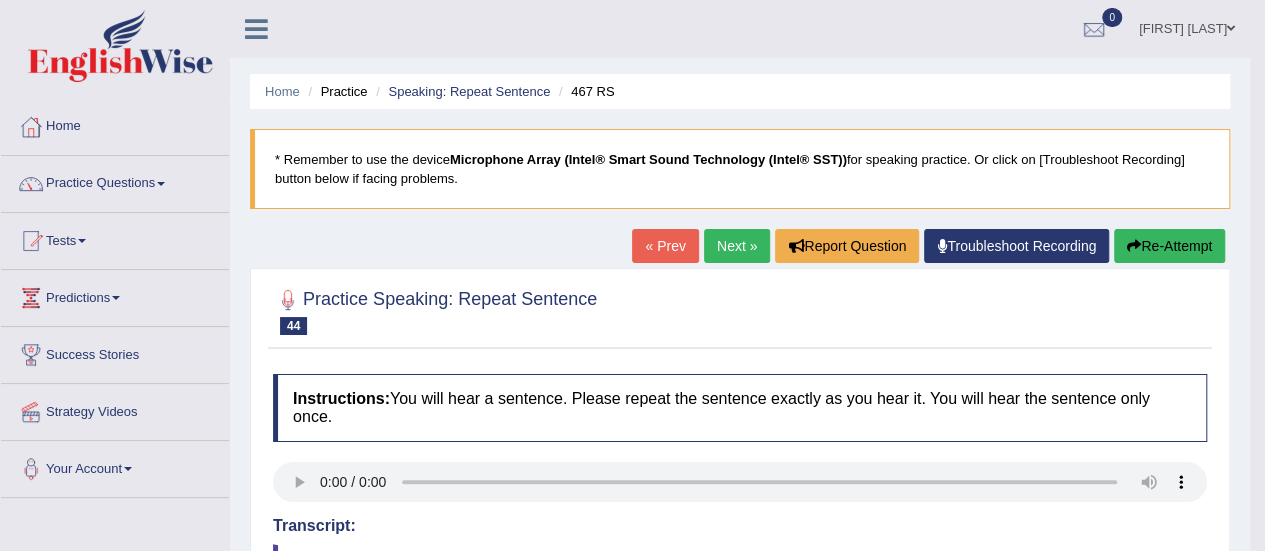 click on "Next »" at bounding box center (737, 246) 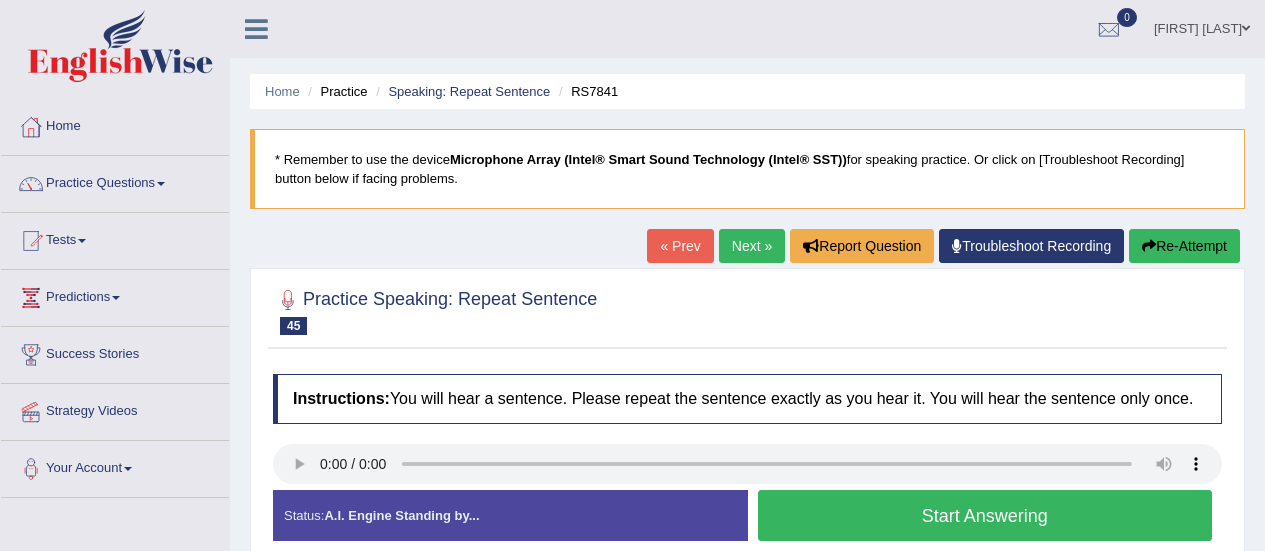 scroll, scrollTop: 0, scrollLeft: 0, axis: both 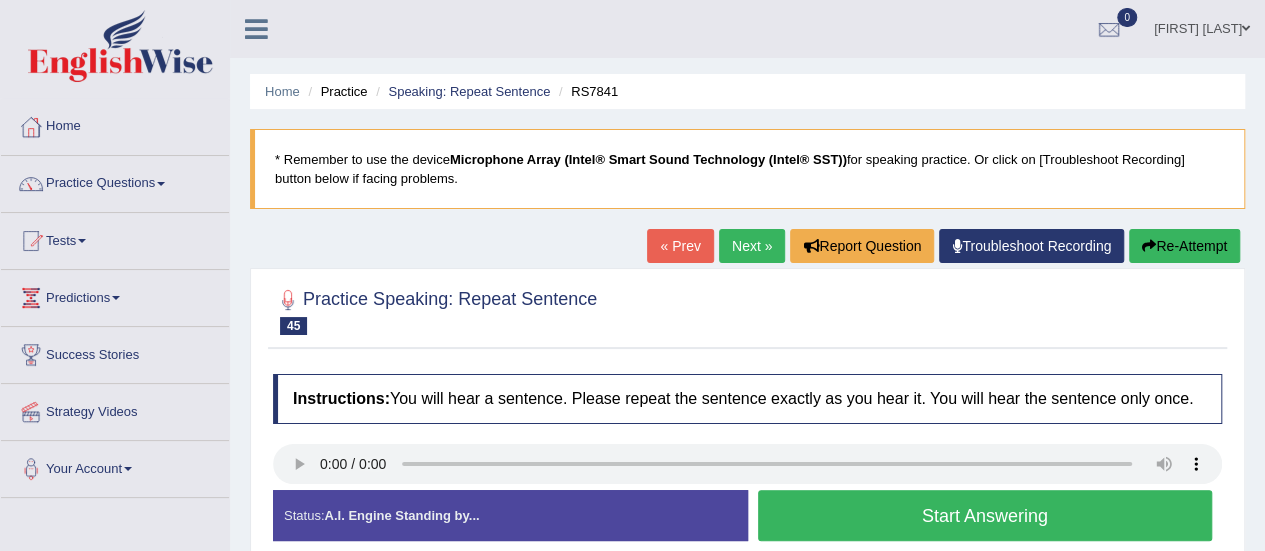 click on "Start Answering" at bounding box center [985, 515] 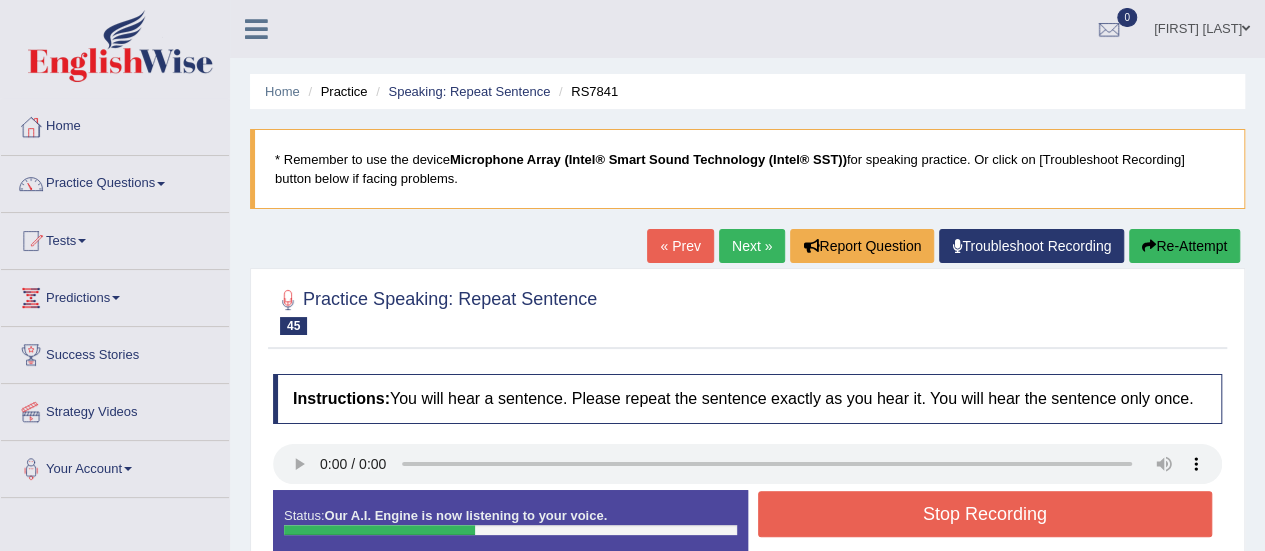 click on "Stop Recording" at bounding box center (985, 514) 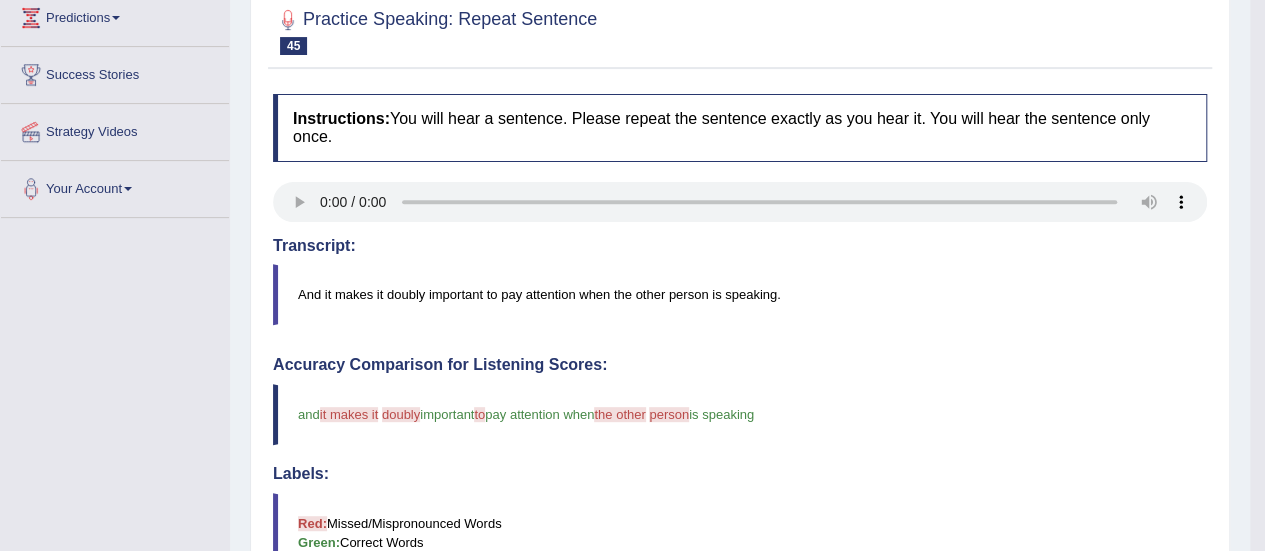 scroll, scrollTop: 286, scrollLeft: 0, axis: vertical 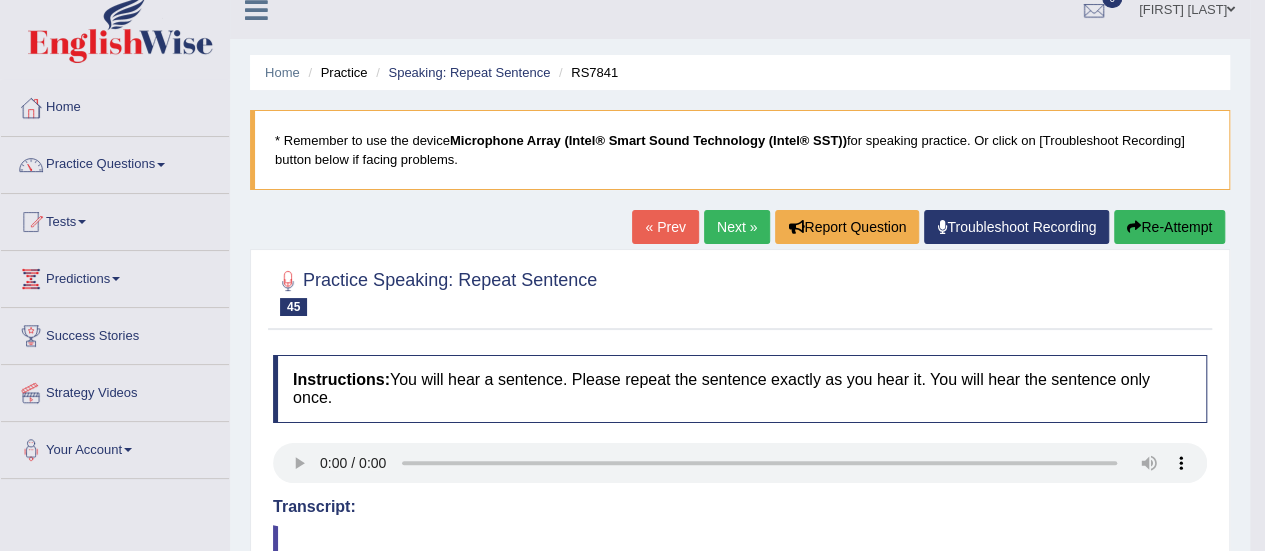 click on "Next »" at bounding box center [737, 227] 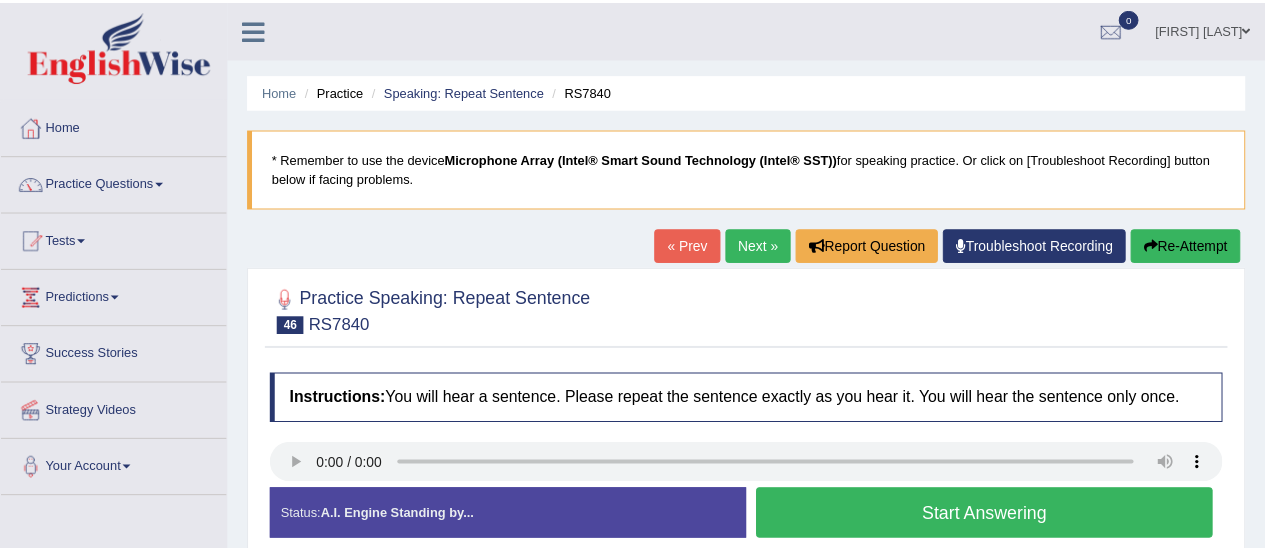 scroll, scrollTop: 0, scrollLeft: 0, axis: both 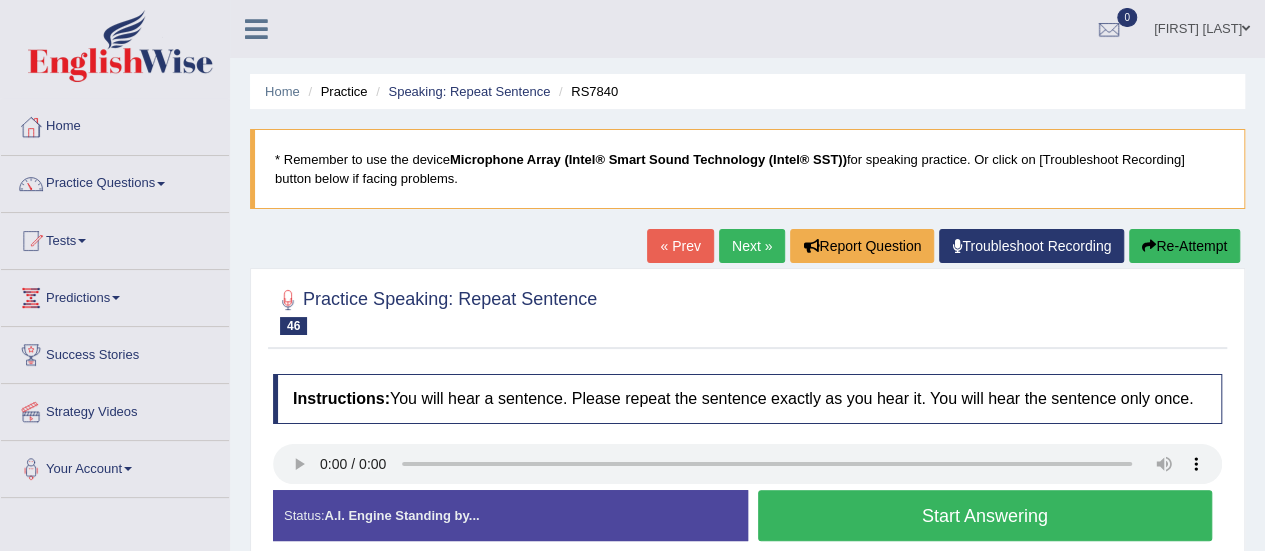 click on "Start Answering" at bounding box center (985, 515) 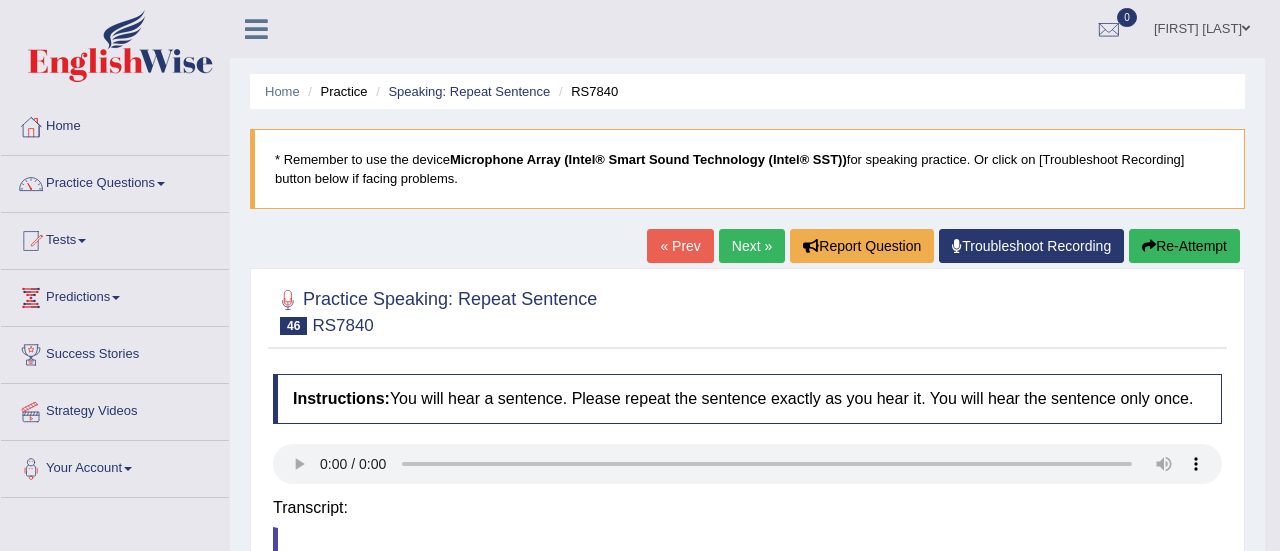 click on "Toggle navigation
Home
Practice Questions   Speaking Practice Read Aloud
Repeat Sentence
Describe Image
Re-tell Lecture
Answer Short Question
Summarize Group Discussion
Respond To A Situation
Writing Practice  Summarize Written Text
Write Essay
Reading Practice  Reading & Writing: Fill In The Blanks
Choose Multiple Answers
Re-order Paragraphs
Fill In The Blanks
Choose Single Answer
Listening Practice  Summarize Spoken Text
Highlight Incorrect Words
Highlight Correct Summary
Select Missing Word
Choose Single Answer
Choose Multiple Answers
Fill In The Blanks
Write From Dictation
Pronunciation
Tests  Take Practice Sectional Test" at bounding box center (640, 275) 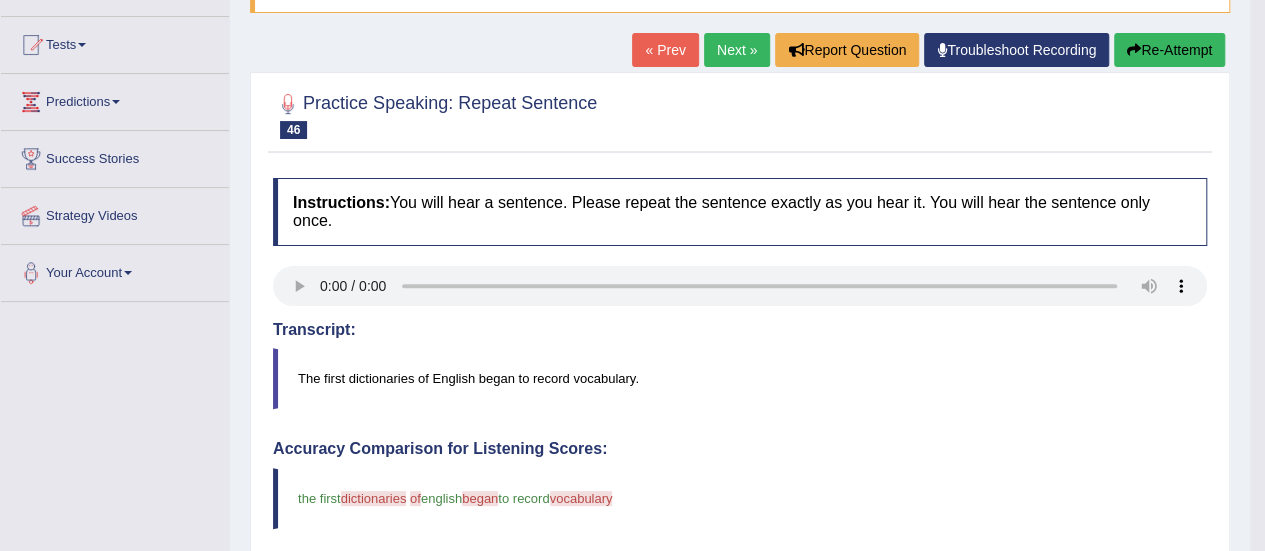 scroll, scrollTop: 200, scrollLeft: 0, axis: vertical 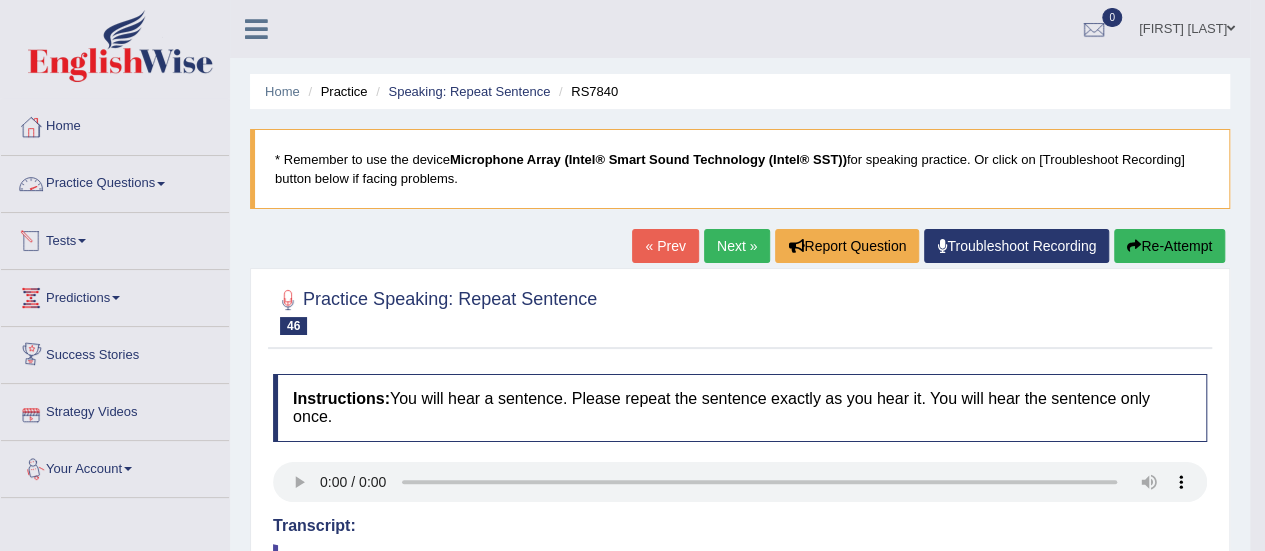 click on "Practice Questions" at bounding box center (115, 181) 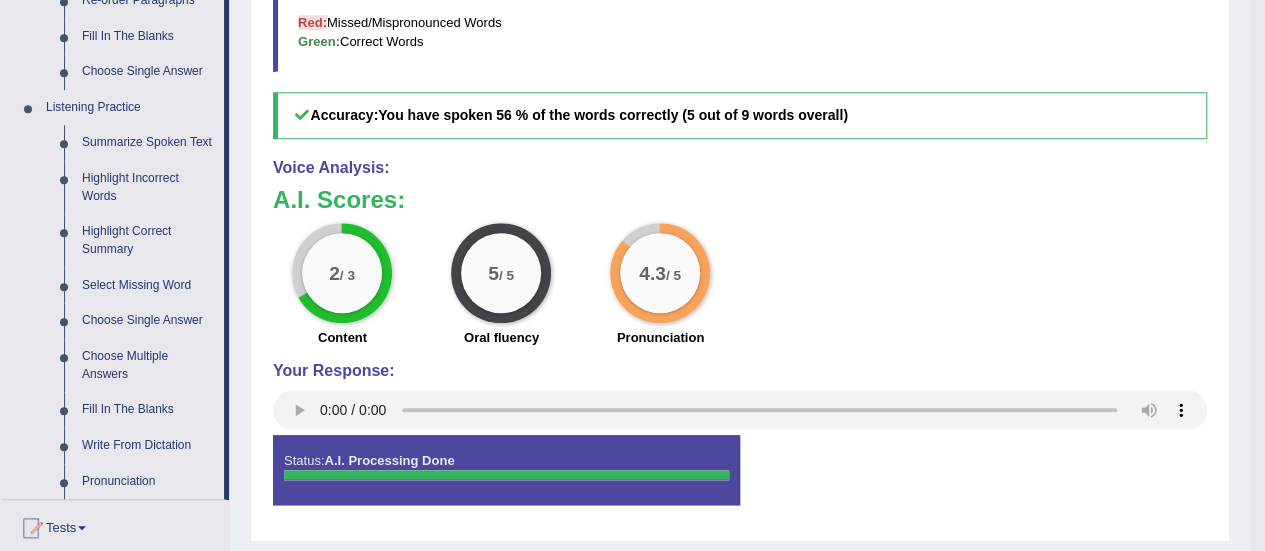 scroll, scrollTop: 797, scrollLeft: 0, axis: vertical 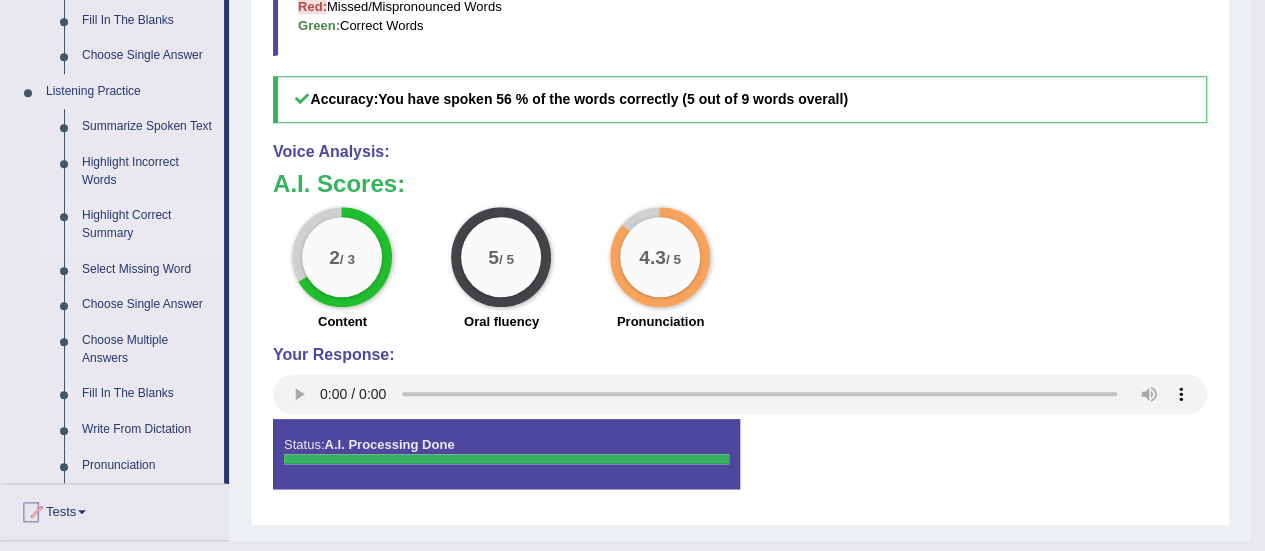 click on "Highlight Correct Summary" at bounding box center (148, 224) 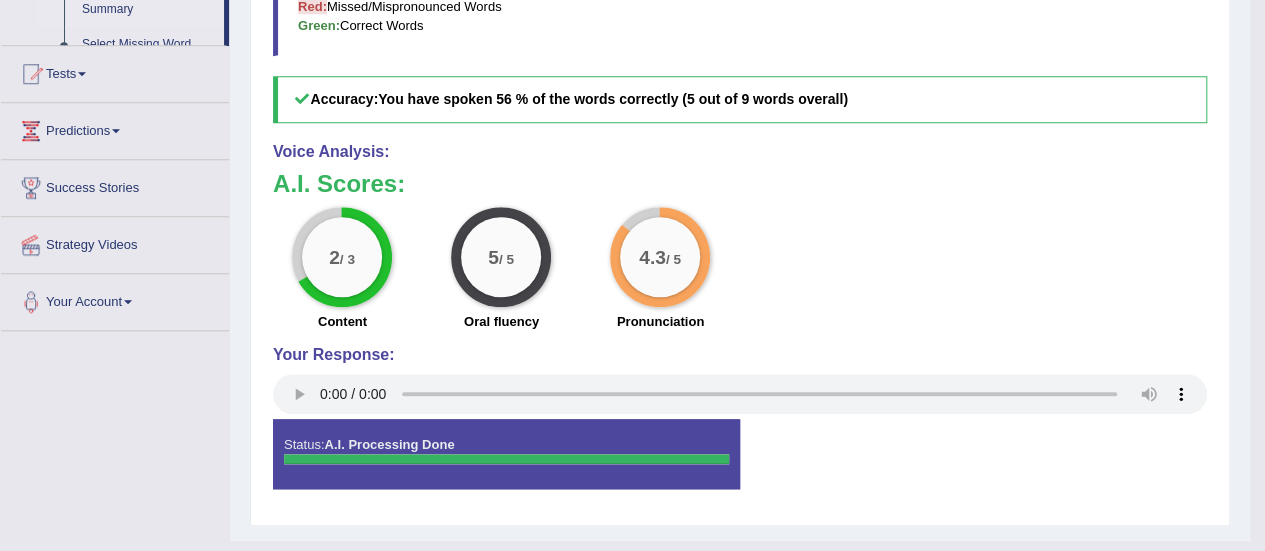 scroll, scrollTop: 326, scrollLeft: 0, axis: vertical 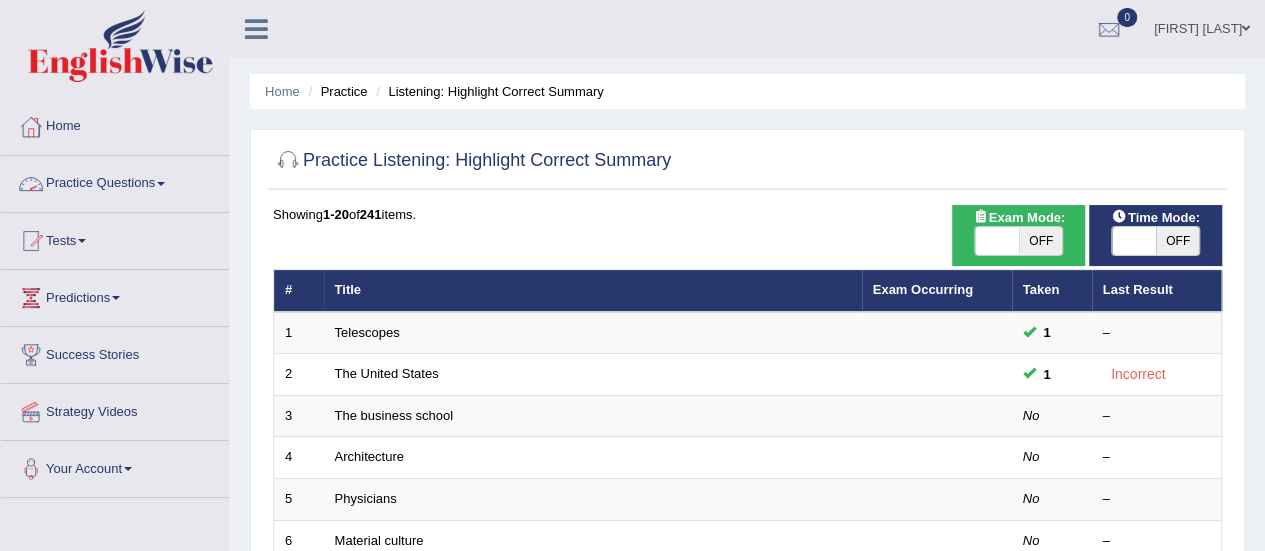 click on "Practice Questions" at bounding box center (115, 181) 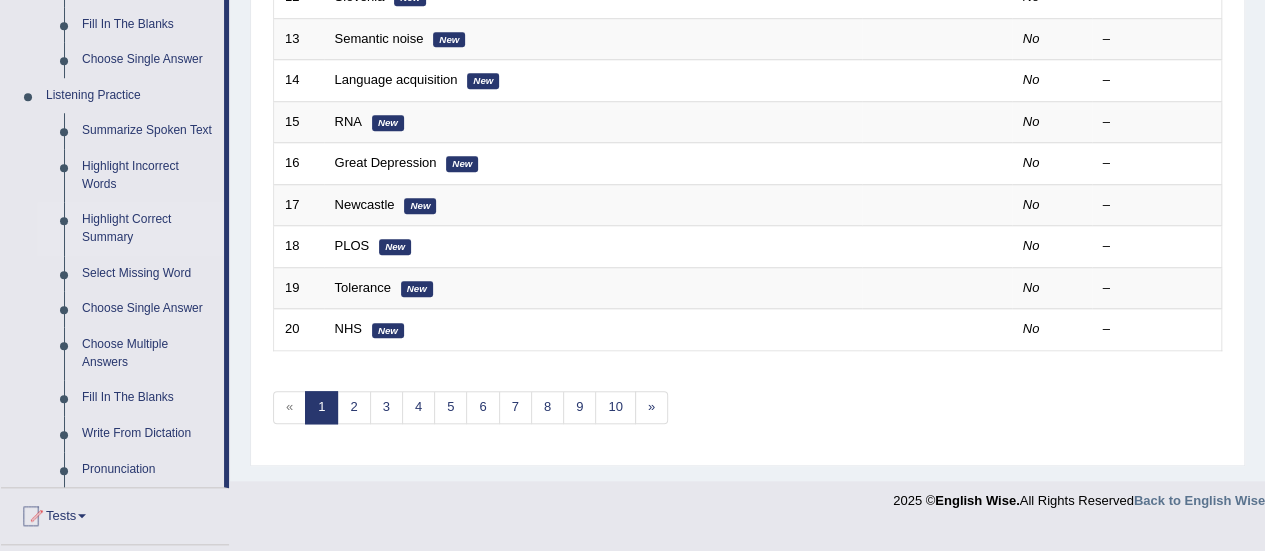 scroll, scrollTop: 830, scrollLeft: 0, axis: vertical 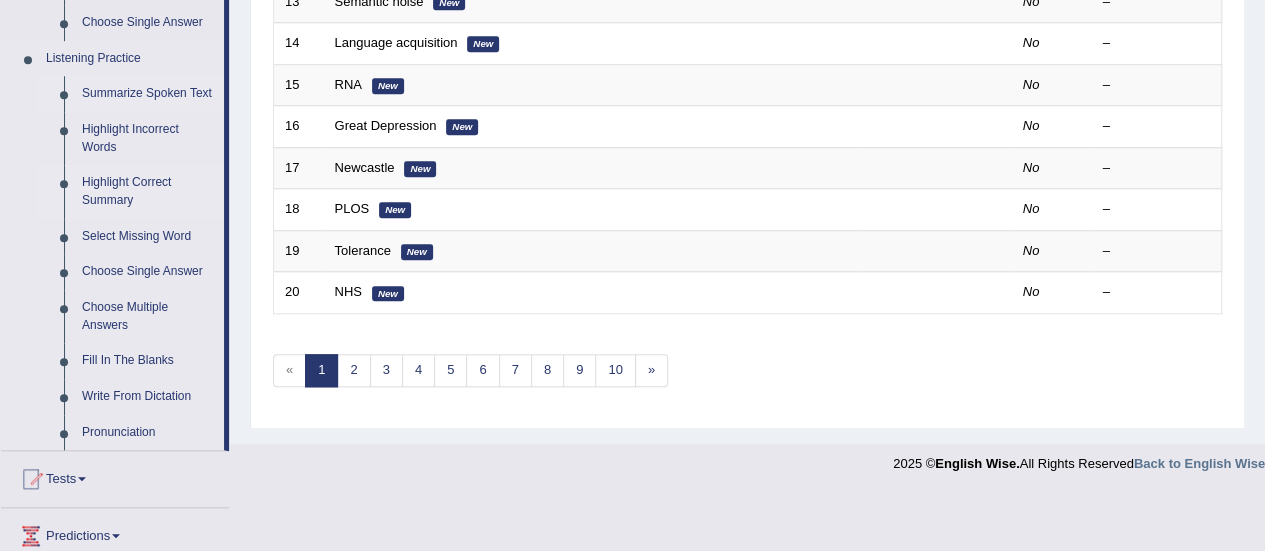 click on "Summarize Spoken Text" at bounding box center (148, 94) 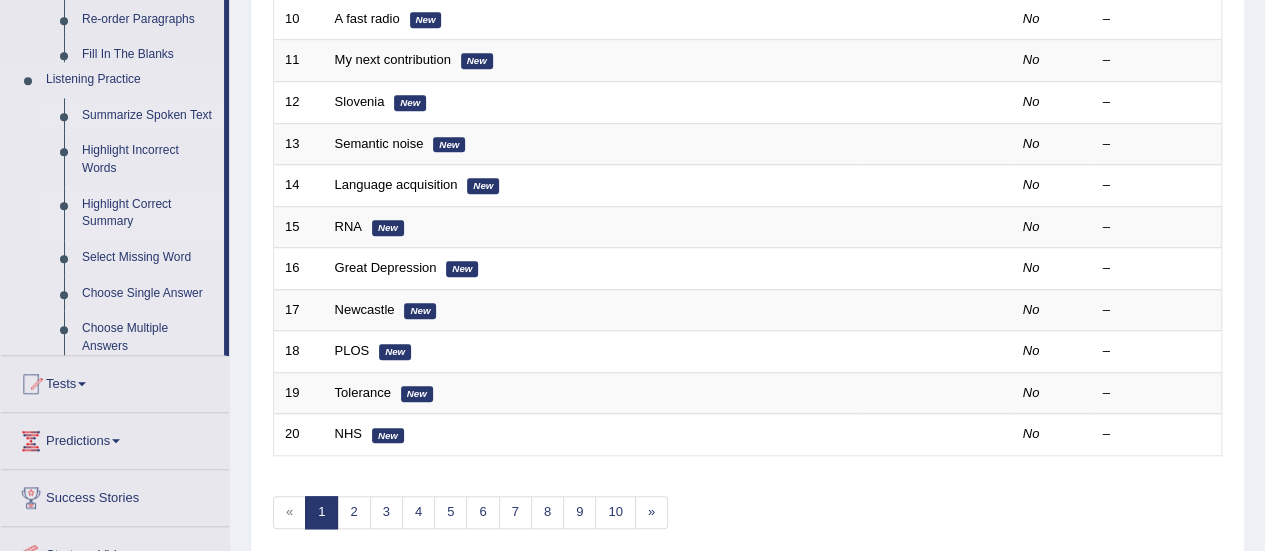 scroll, scrollTop: 322, scrollLeft: 0, axis: vertical 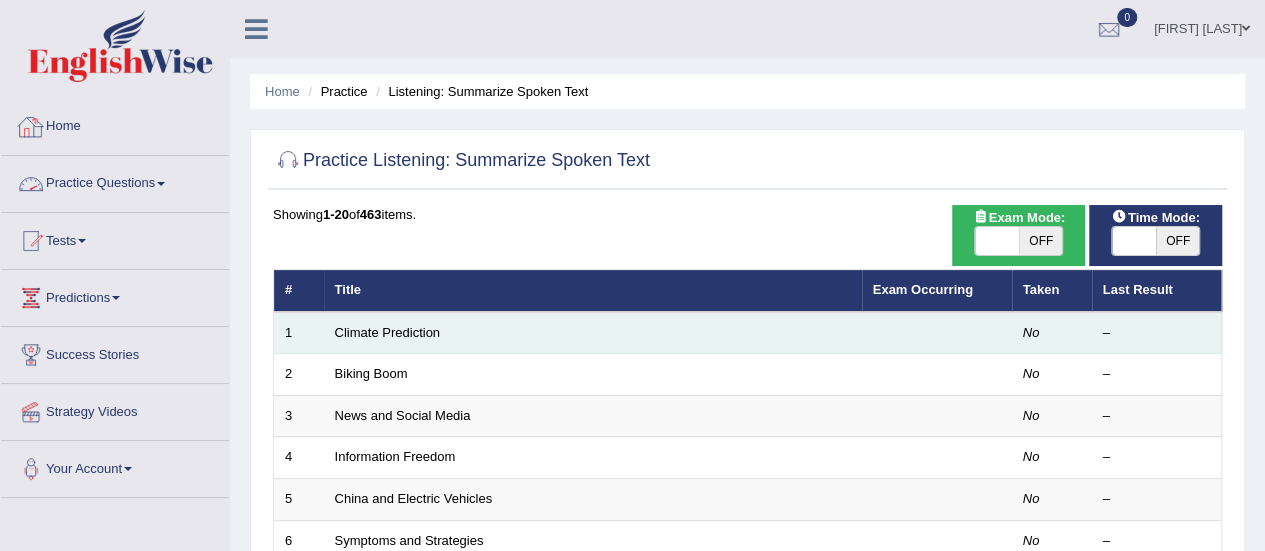 click on "Climate Prediction" at bounding box center (593, 333) 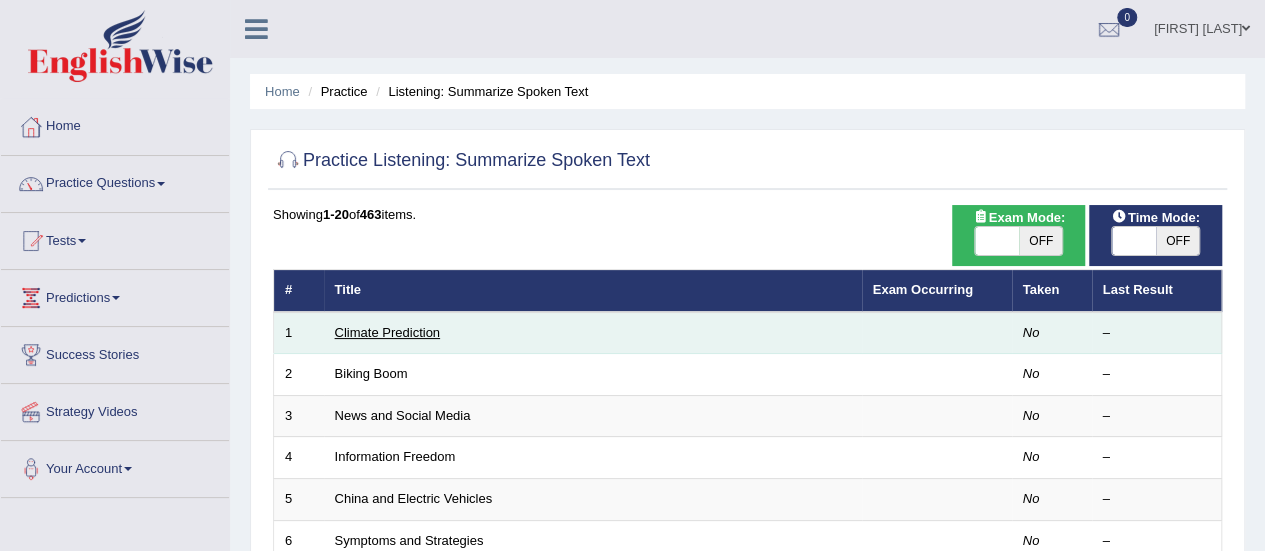 click on "Climate Prediction" at bounding box center (388, 332) 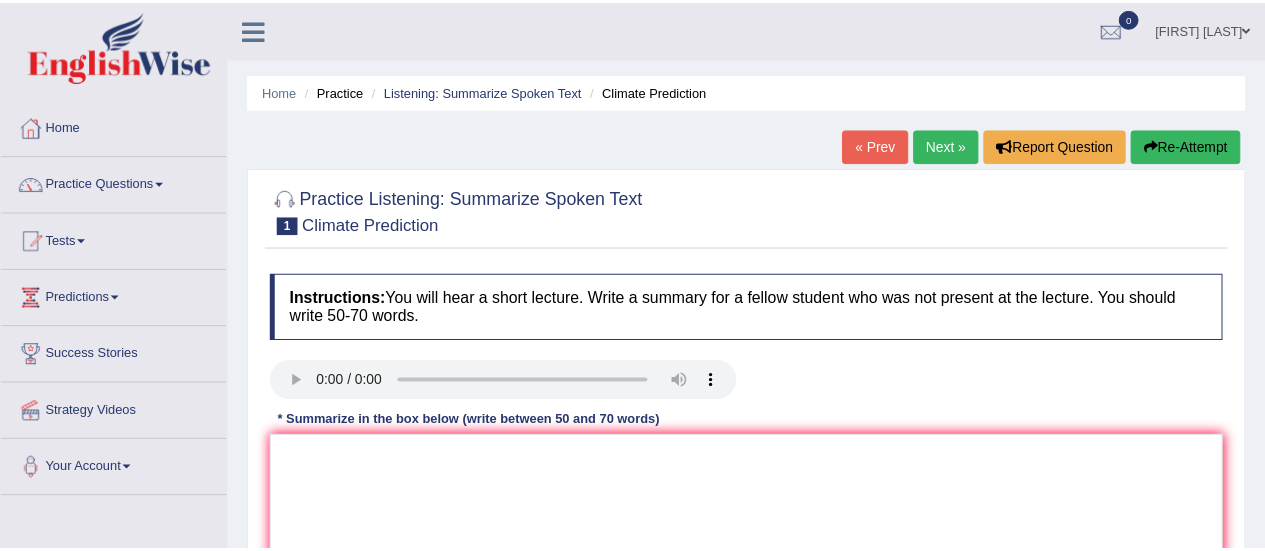 scroll, scrollTop: 0, scrollLeft: 0, axis: both 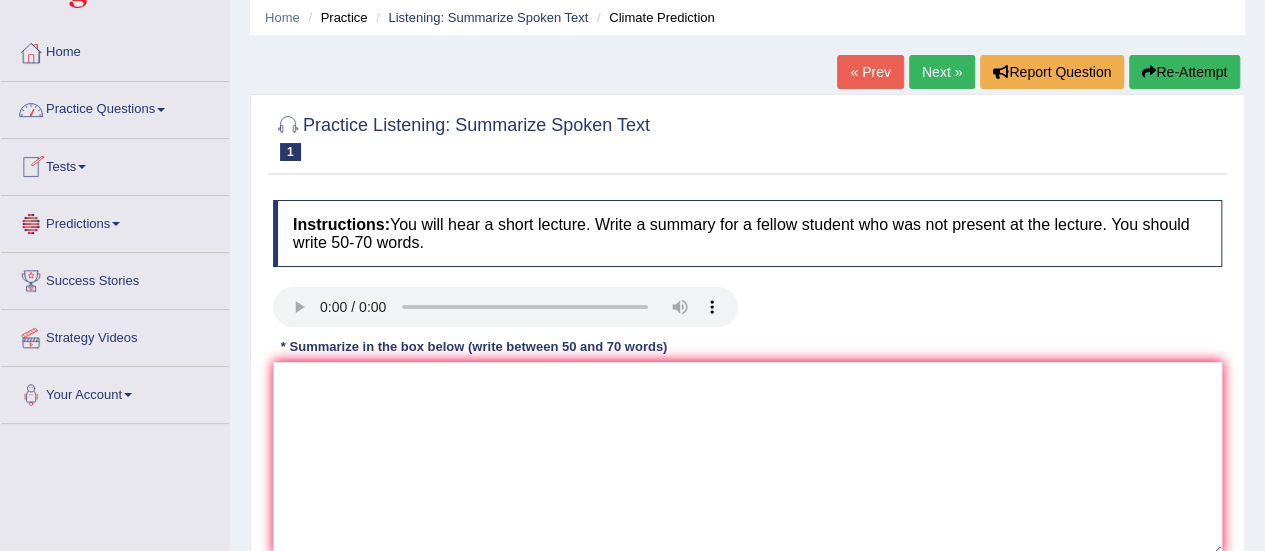 click on "Practice Questions" at bounding box center (115, 107) 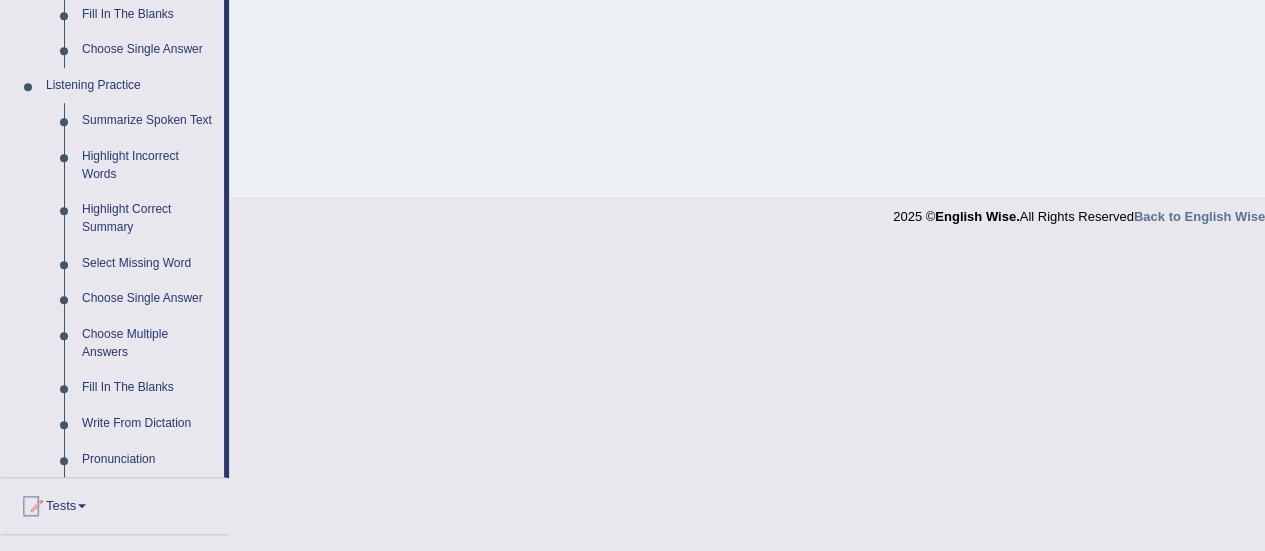 scroll, scrollTop: 811, scrollLeft: 0, axis: vertical 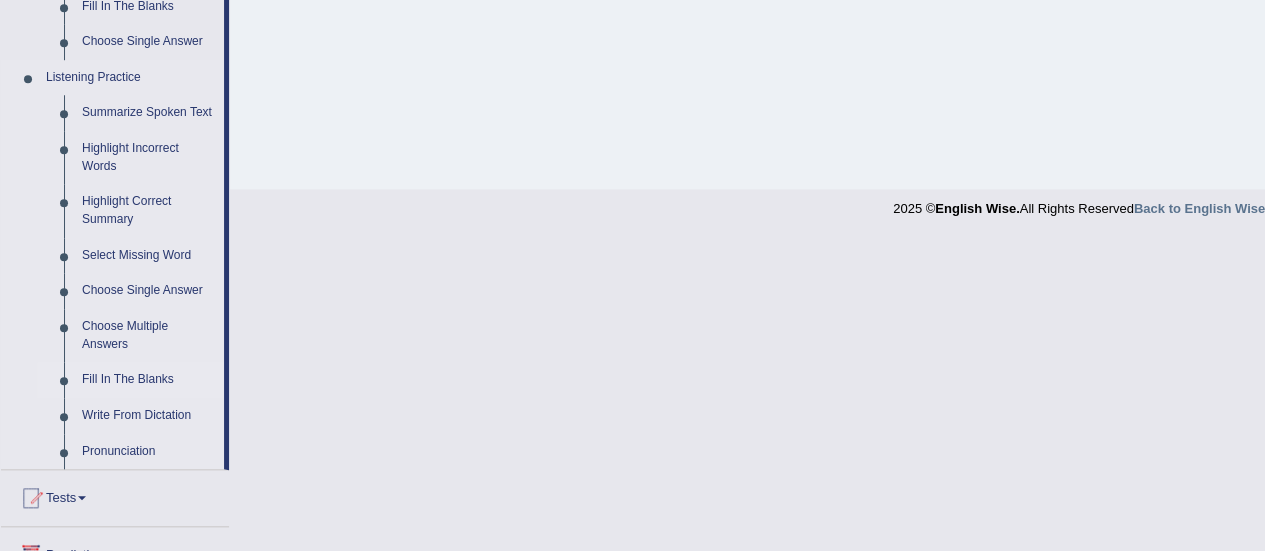 click on "Fill In The Blanks" at bounding box center [148, 380] 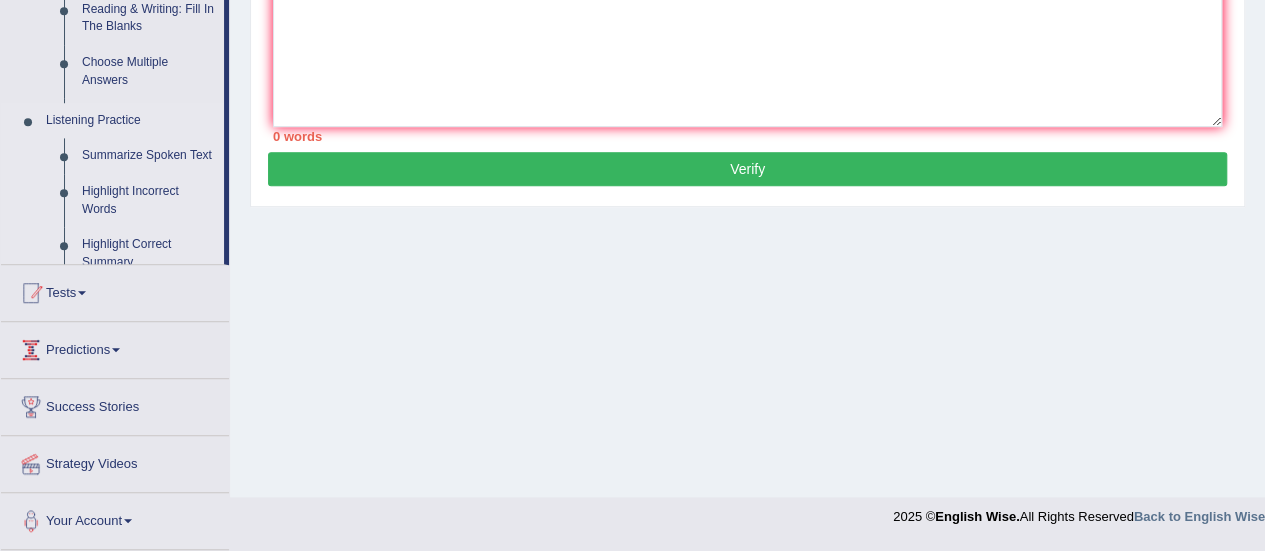 scroll, scrollTop: 498, scrollLeft: 0, axis: vertical 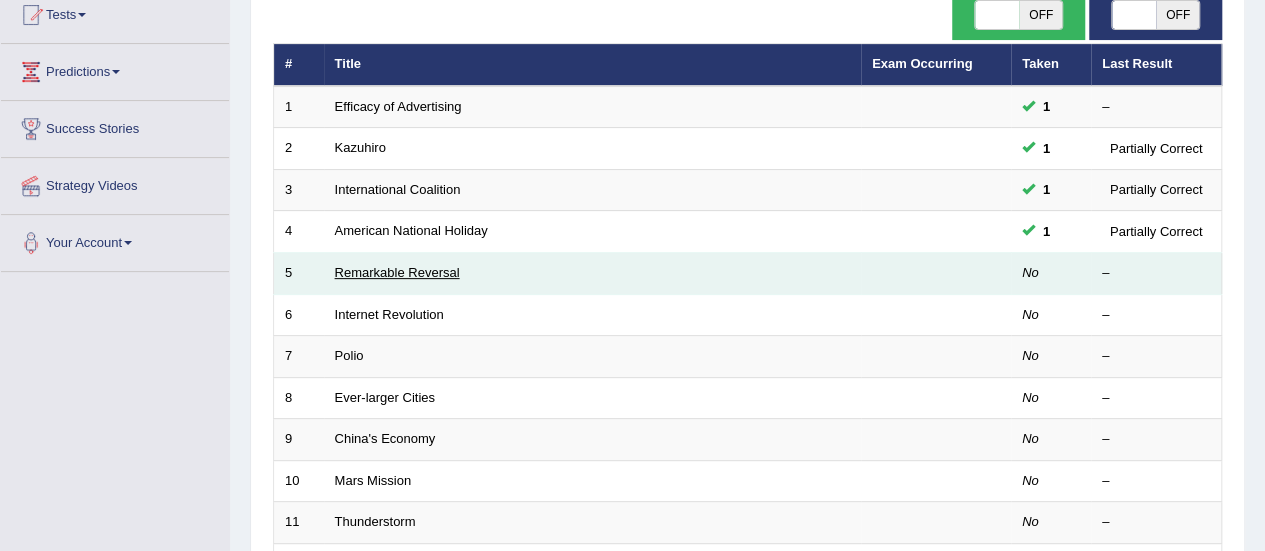 click on "Remarkable Reversal" at bounding box center (397, 272) 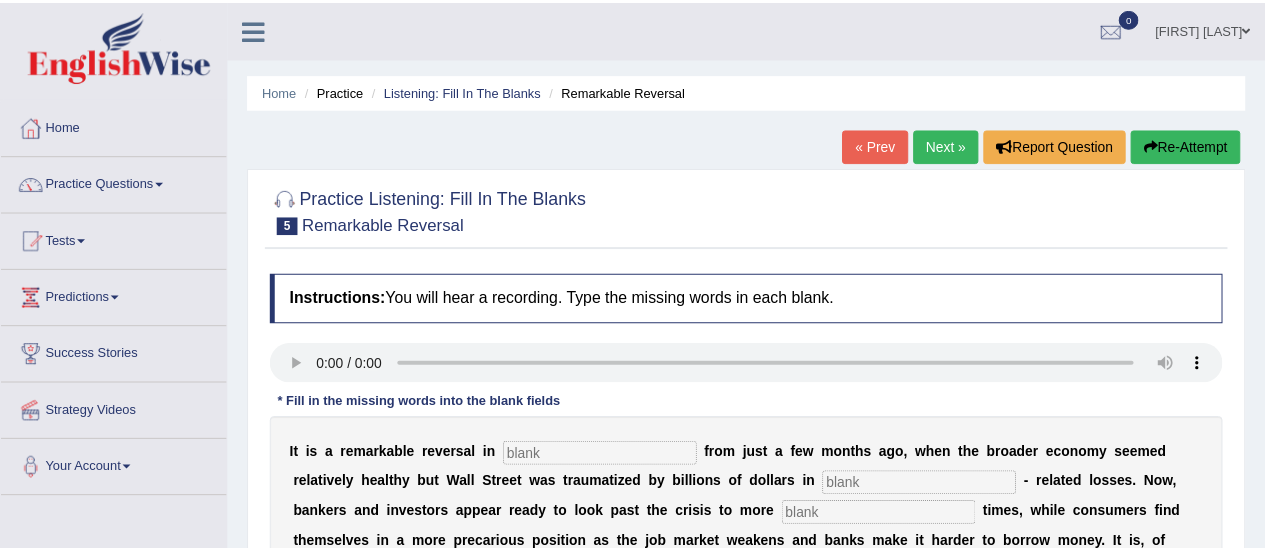 scroll, scrollTop: 0, scrollLeft: 0, axis: both 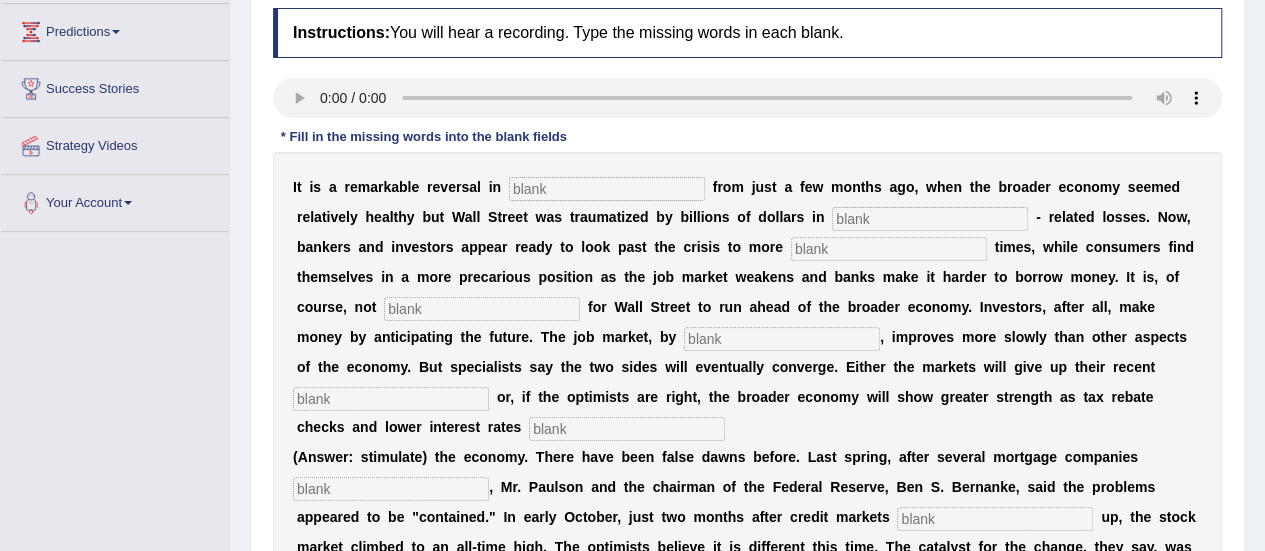 click at bounding box center [607, 189] 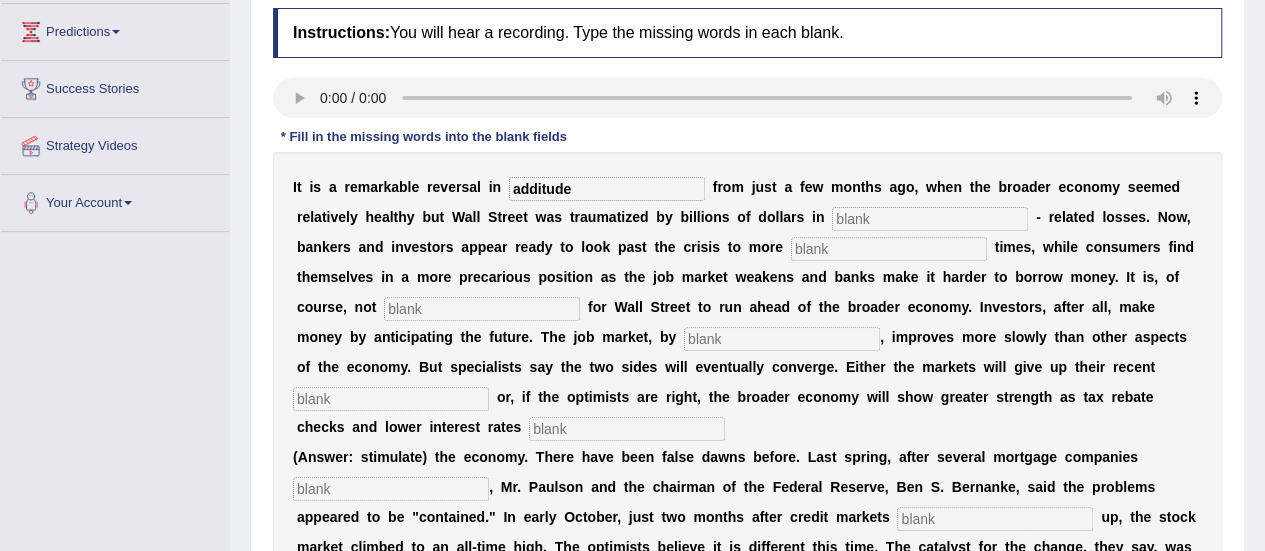 type on "additude" 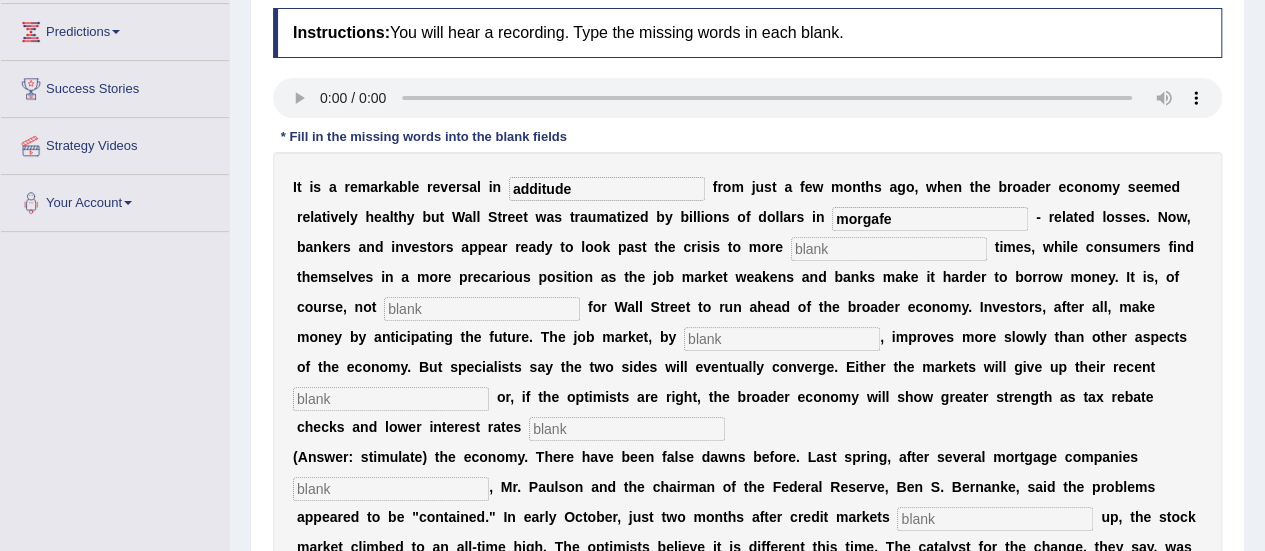 type on "morgafe" 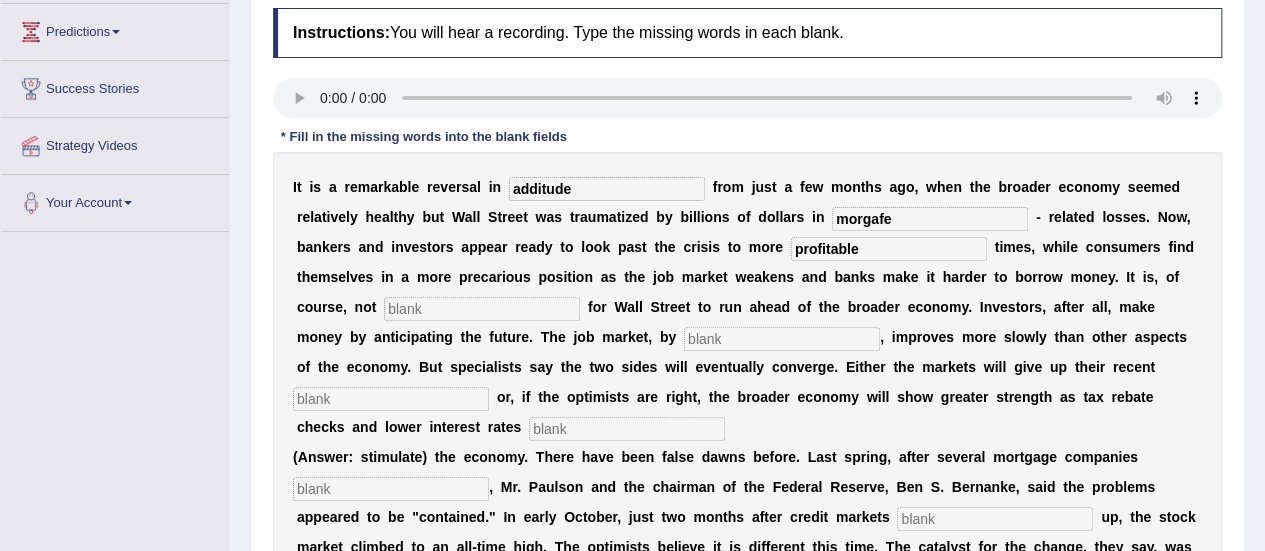 type on "profitable" 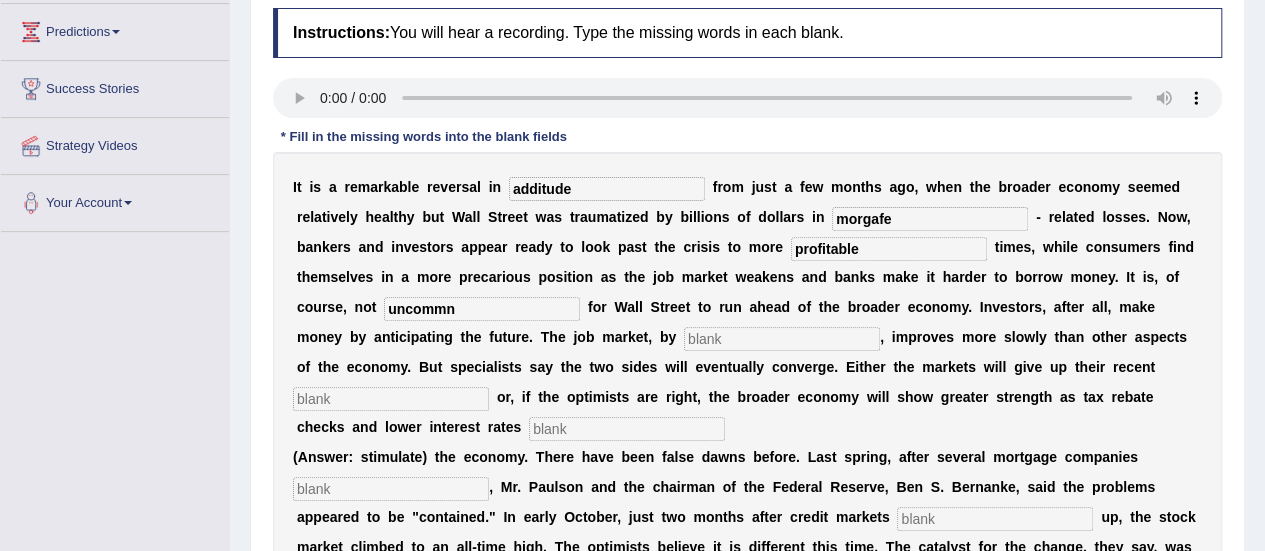type on "uncommn" 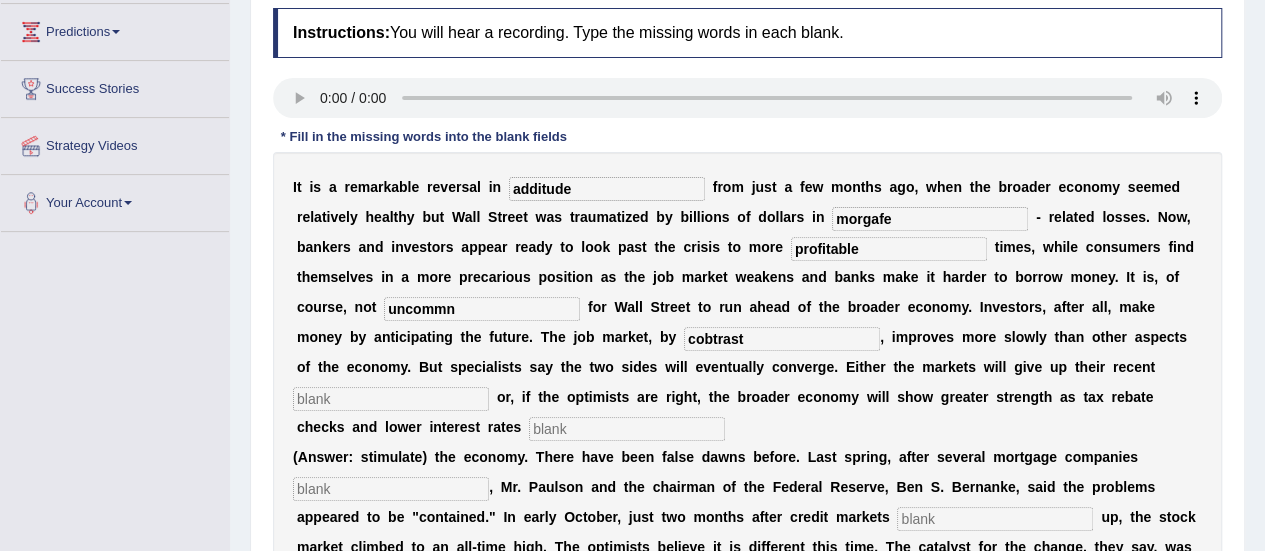 type on "cobtrast" 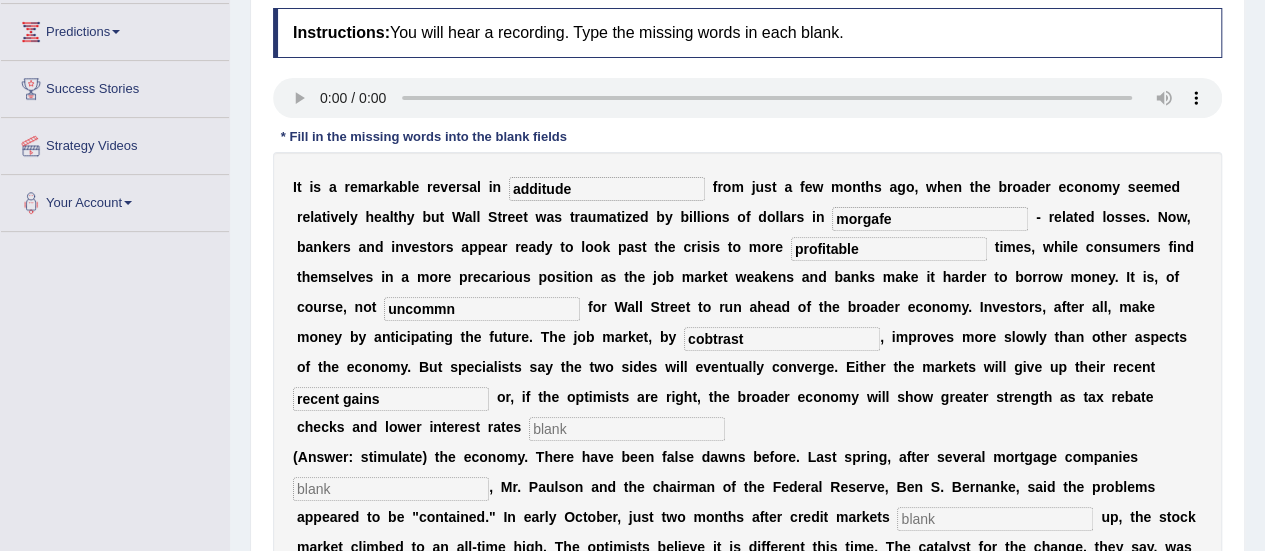 type on "recent gains" 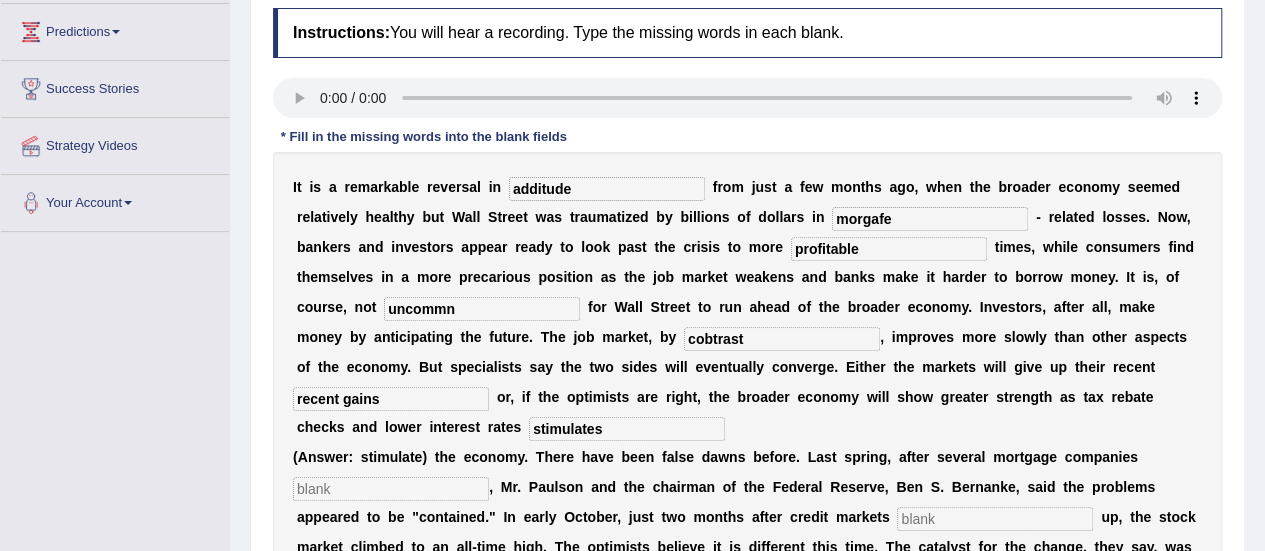 type on "stimulates" 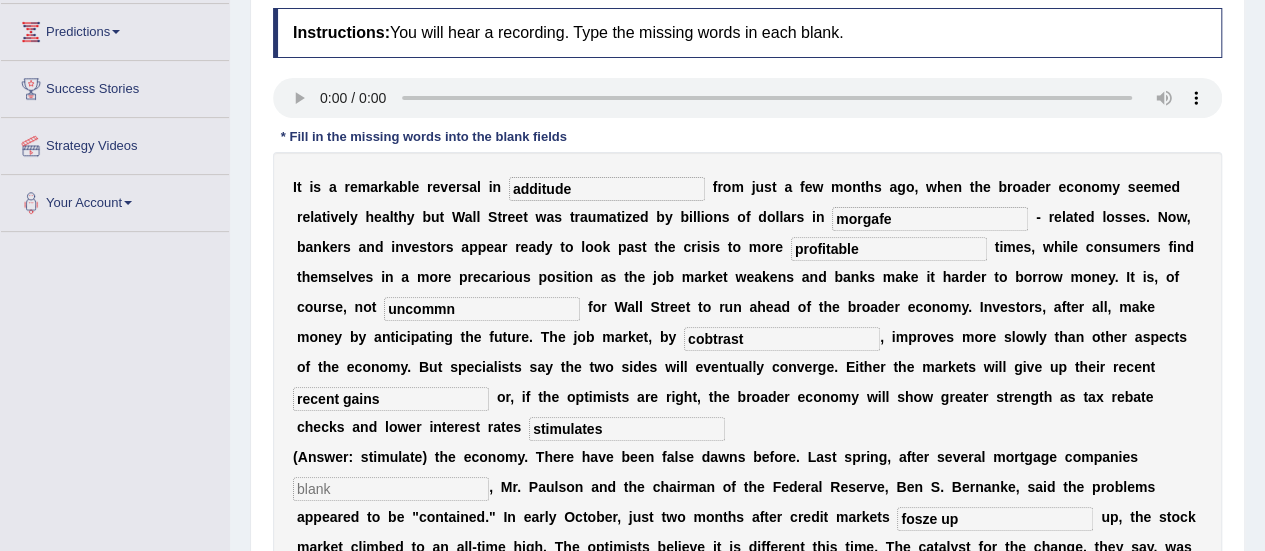 type on "fosze up" 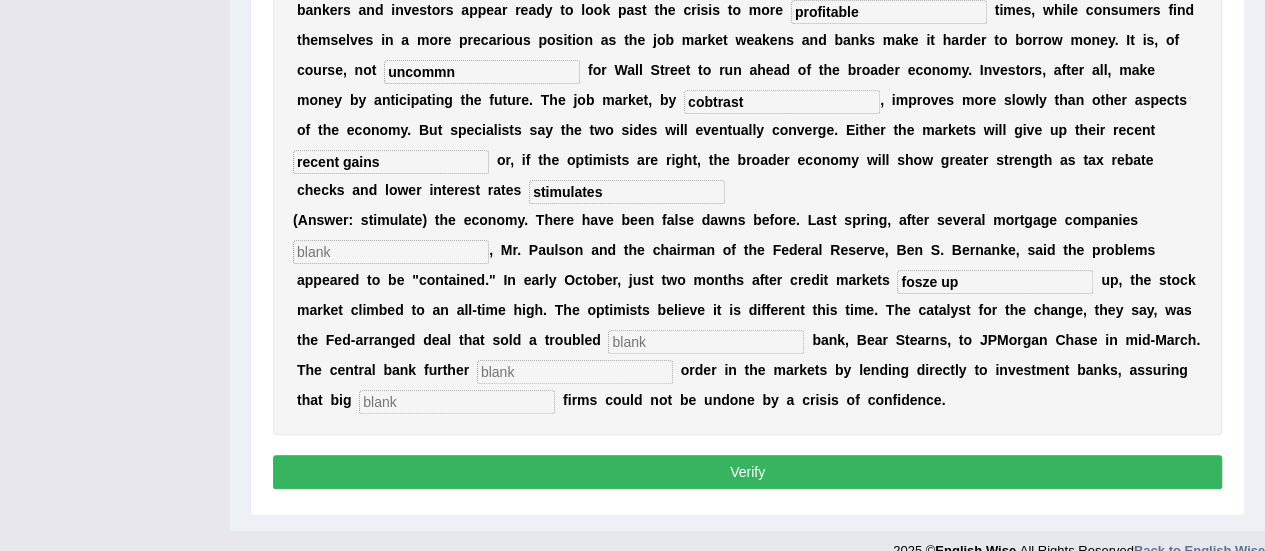 scroll, scrollTop: 504, scrollLeft: 0, axis: vertical 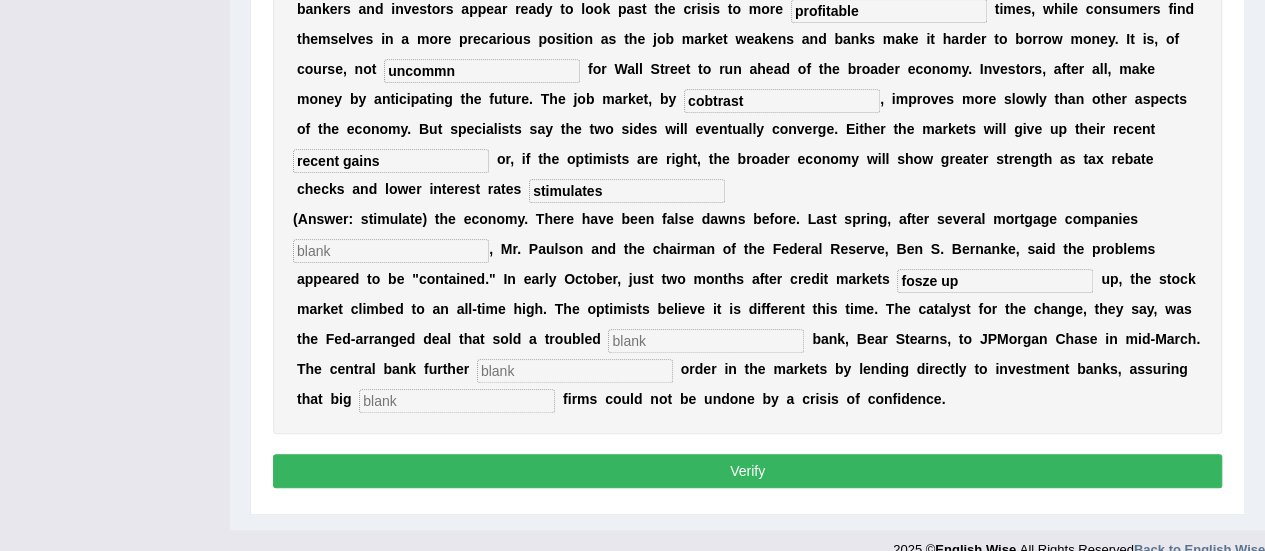 click at bounding box center (706, 341) 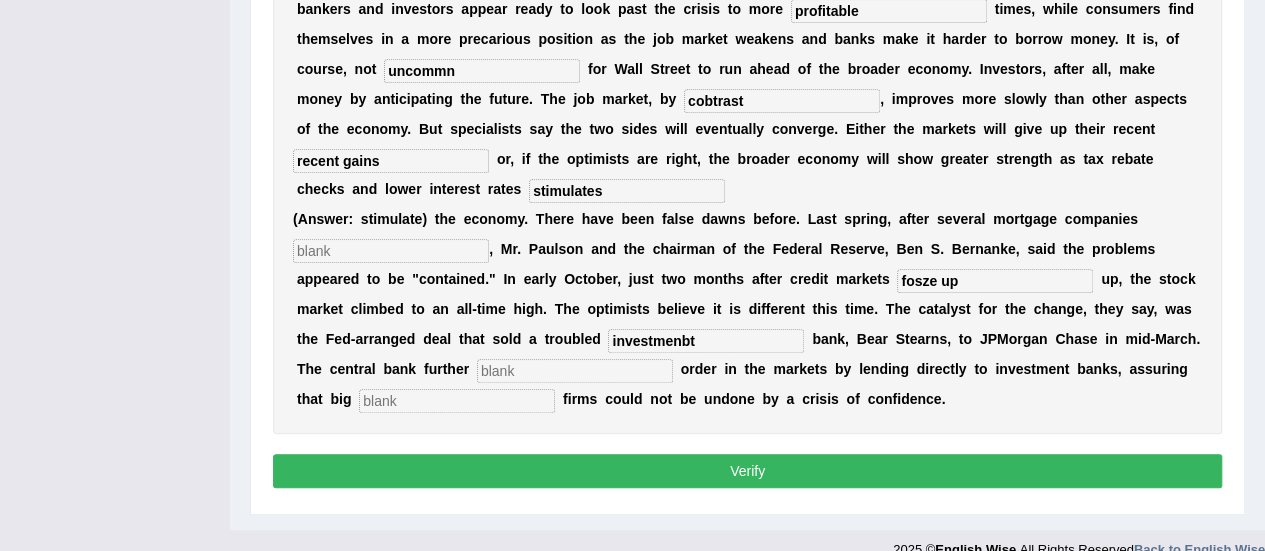 type on "investmenbt" 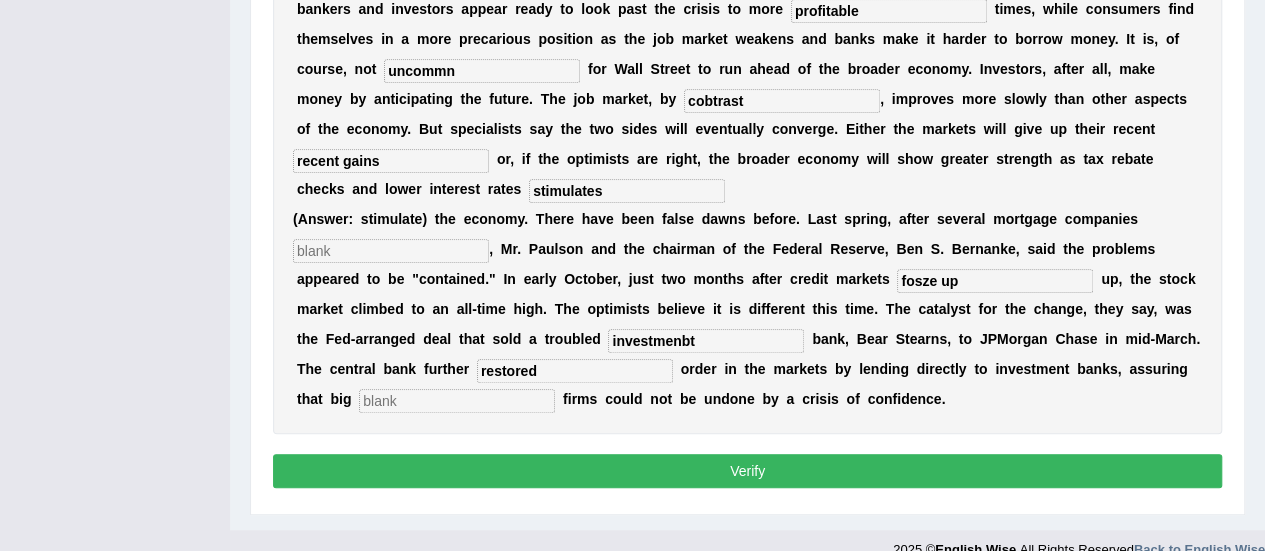 type on "restored" 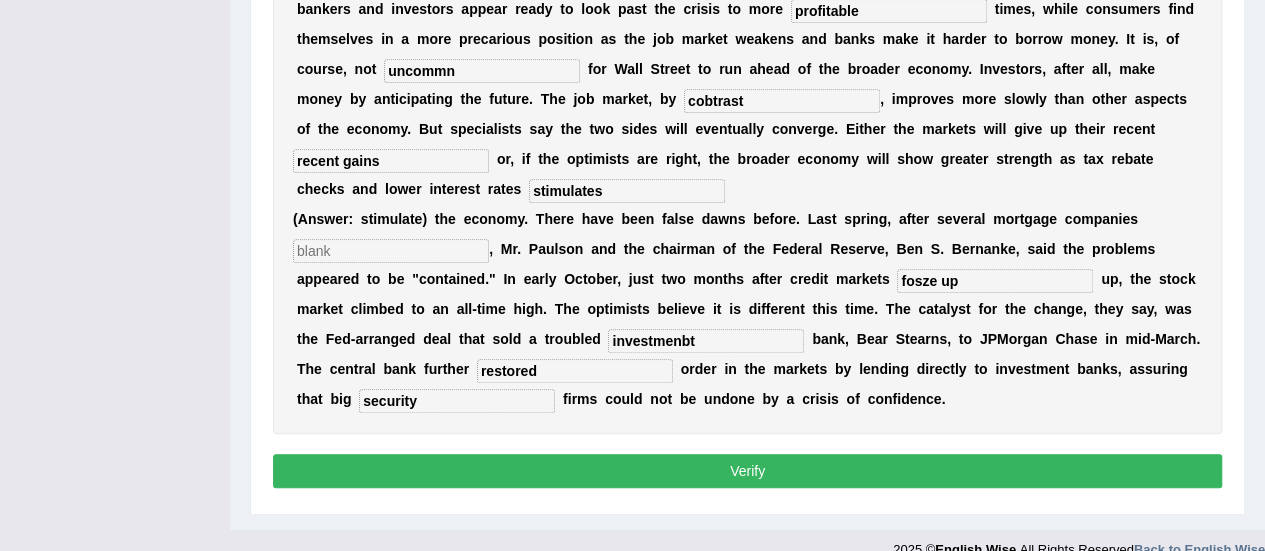 type on "security" 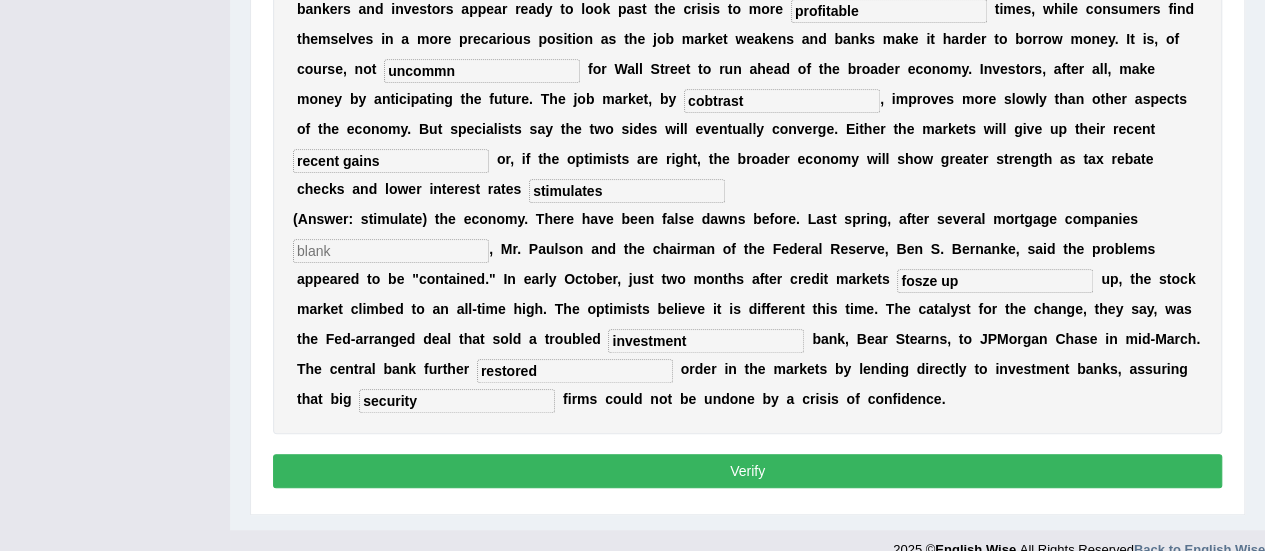 type on "investment" 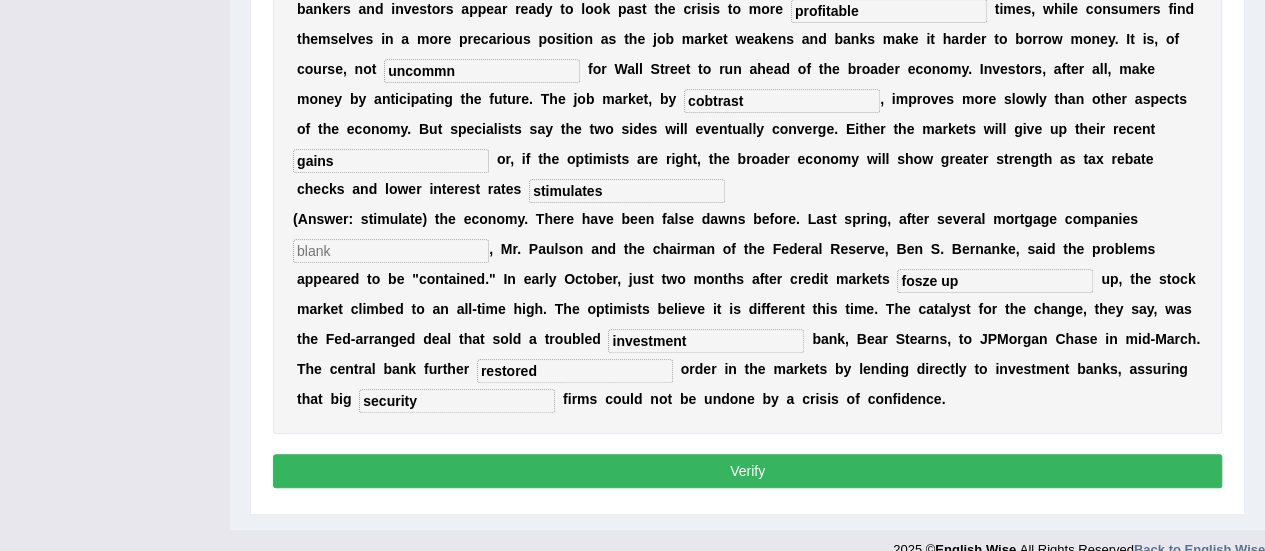 type on "gains" 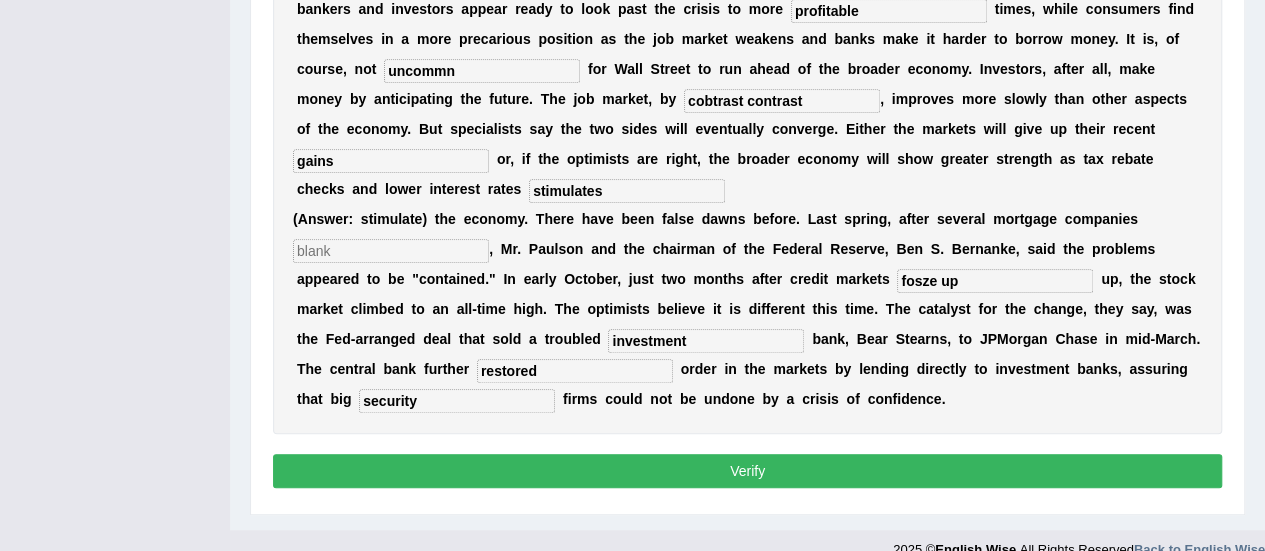 click on "cobtrast contrast" at bounding box center [782, 101] 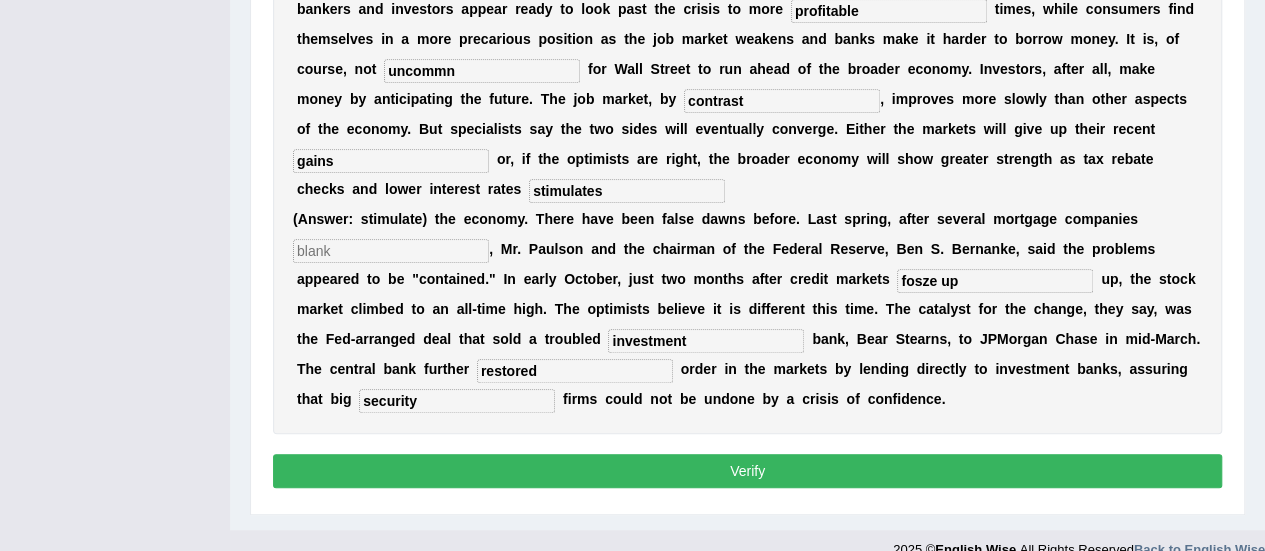 type on "contrast" 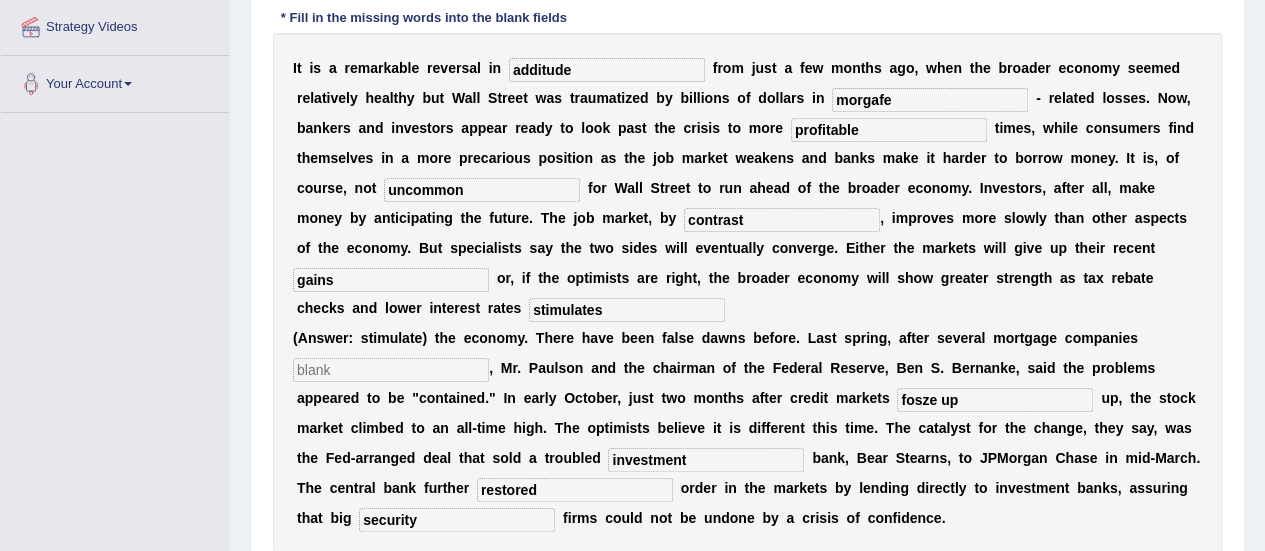 scroll, scrollTop: 384, scrollLeft: 0, axis: vertical 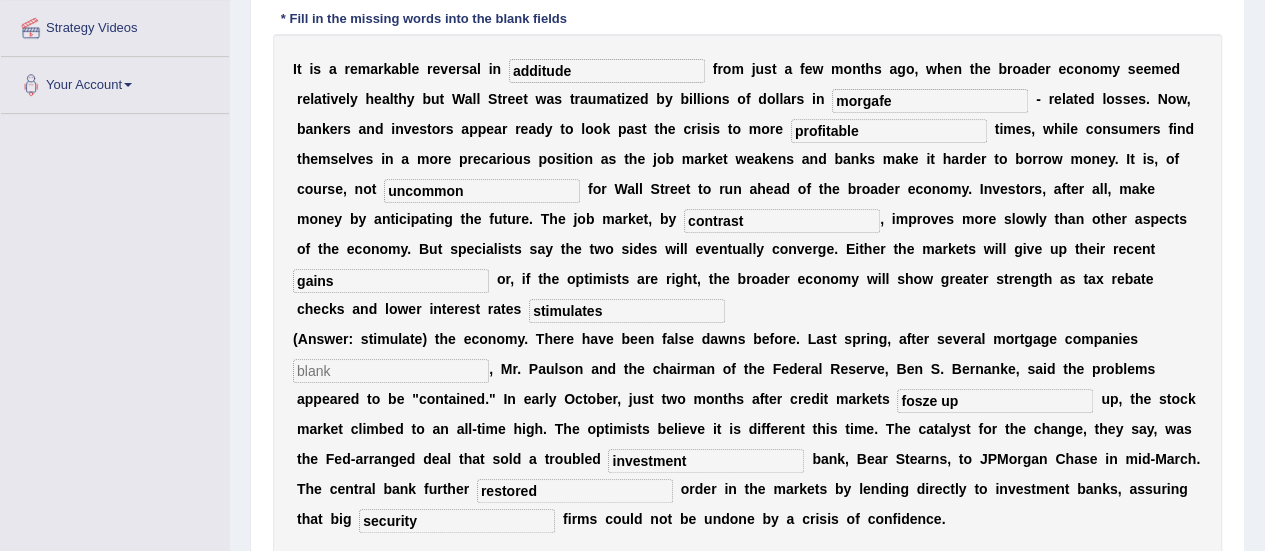type on "uncommon" 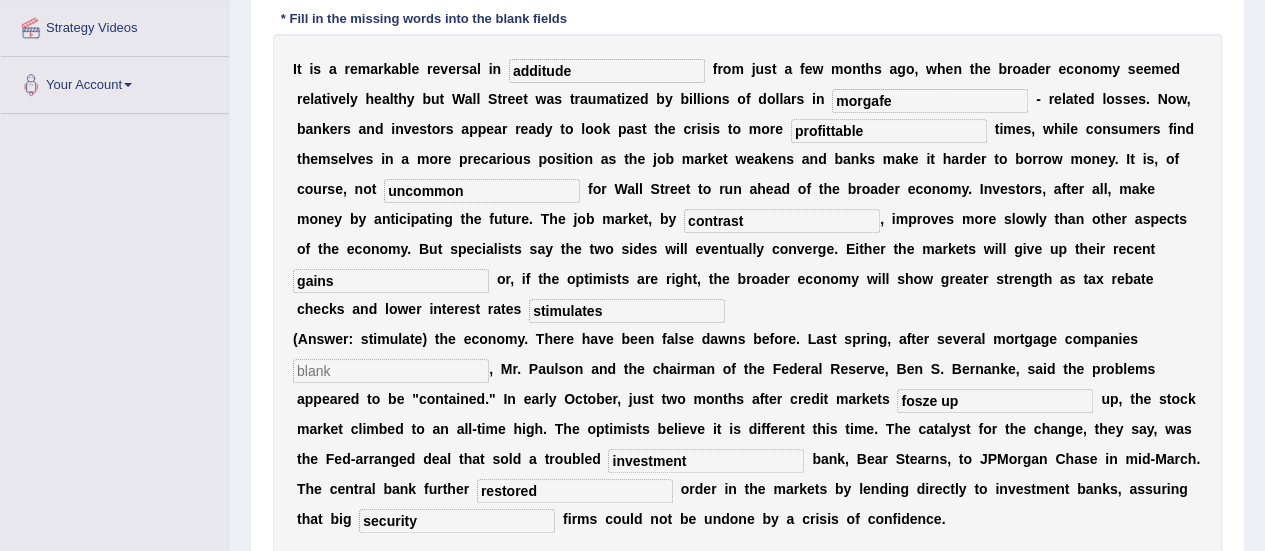 type on "profitable" 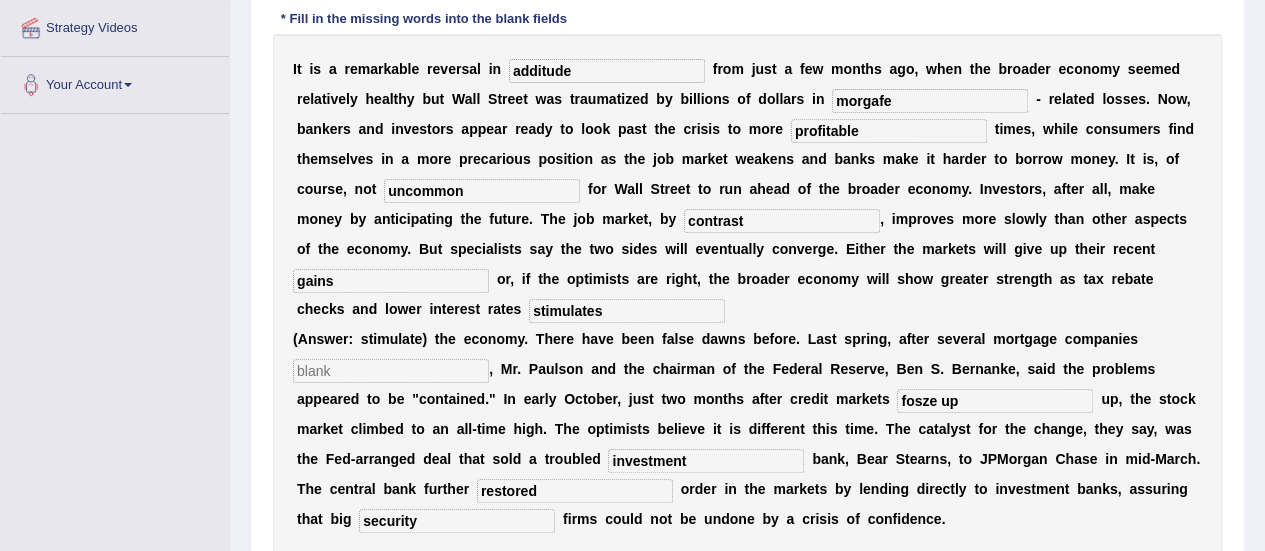 click on "morgafe" at bounding box center (930, 101) 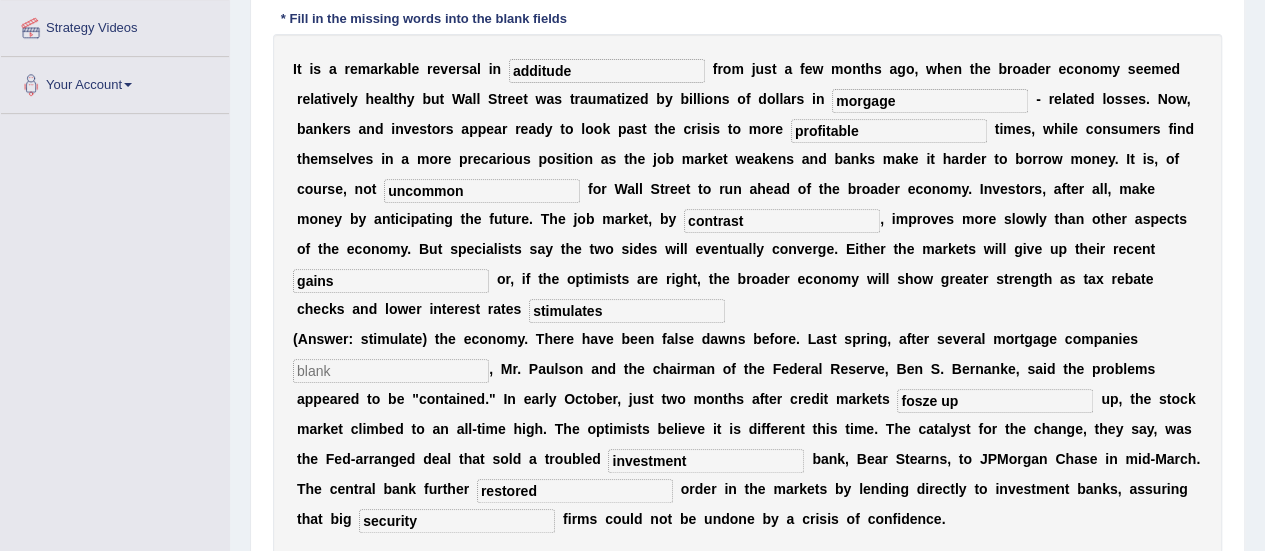 type on "morgage" 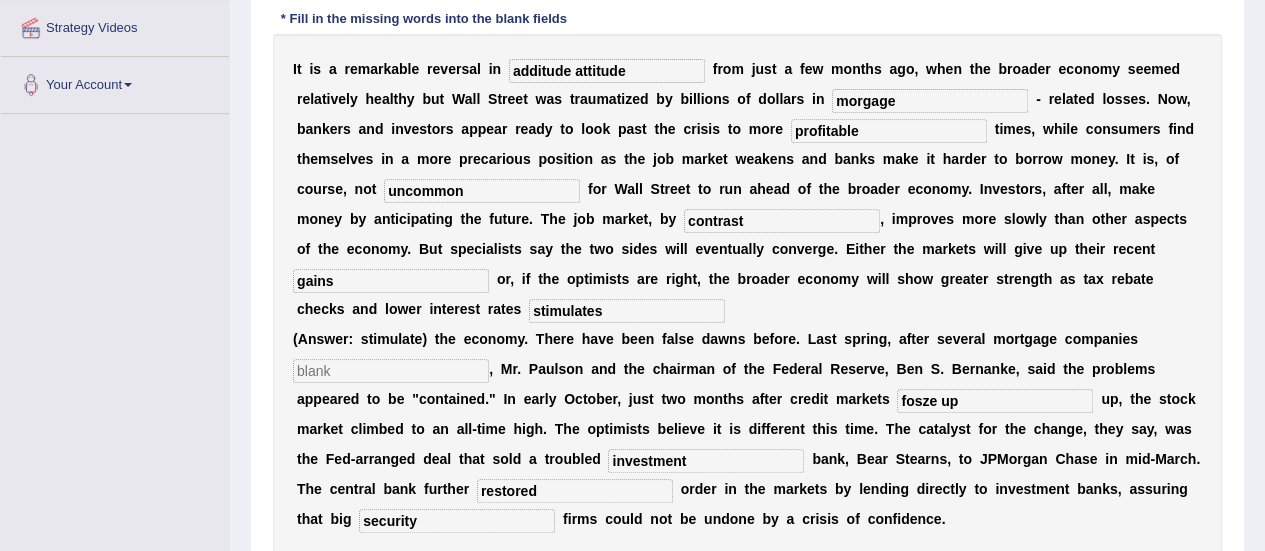click on "additude attitude" at bounding box center (607, 71) 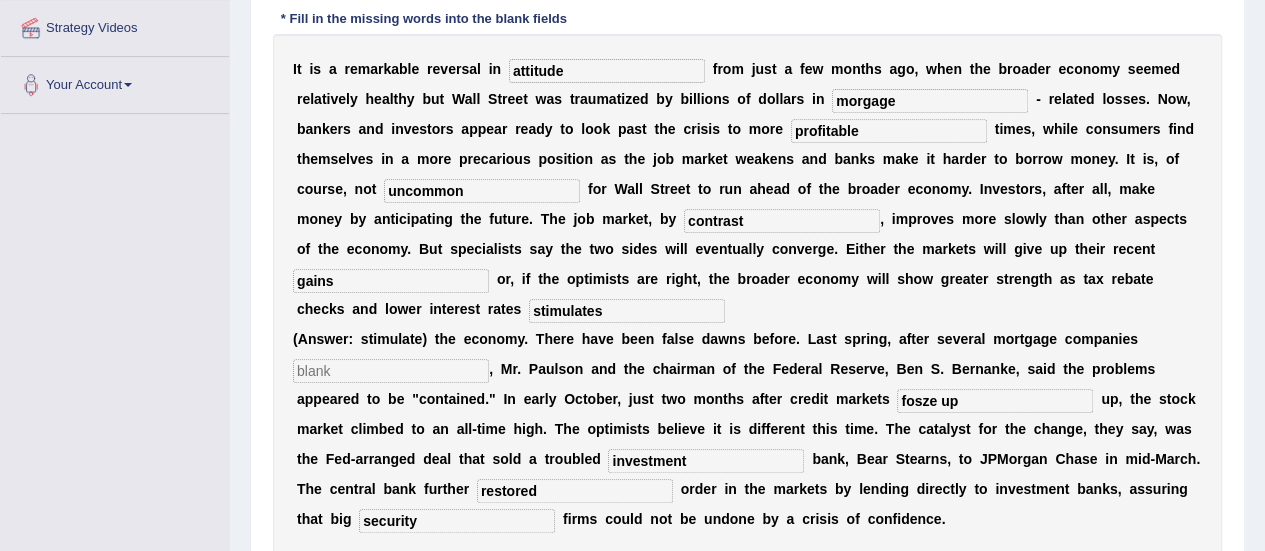 type on "attitude" 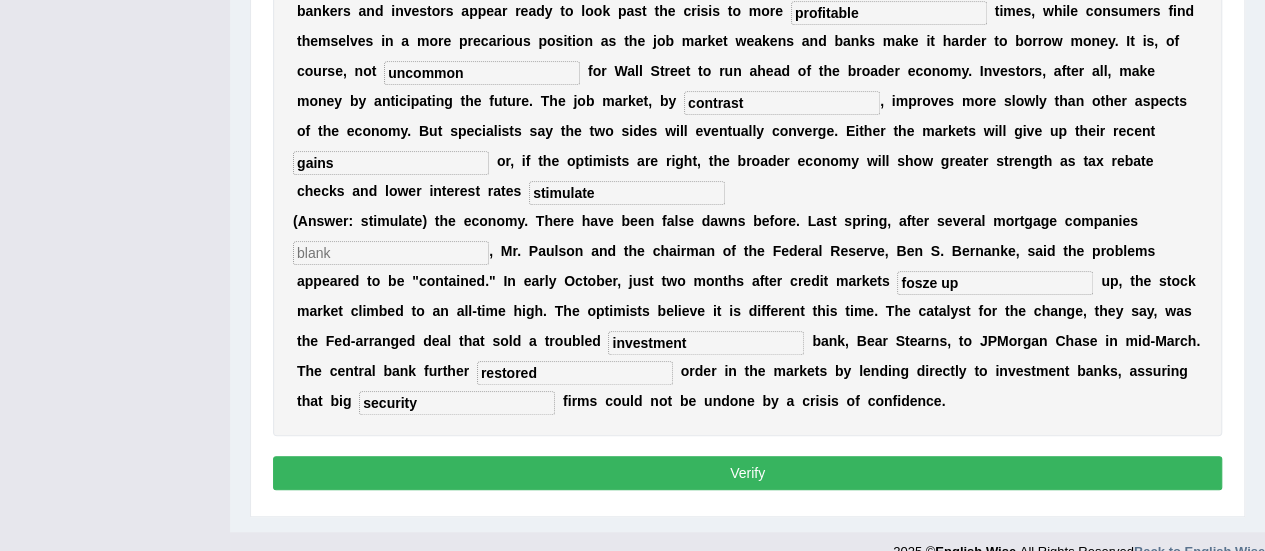 scroll, scrollTop: 504, scrollLeft: 0, axis: vertical 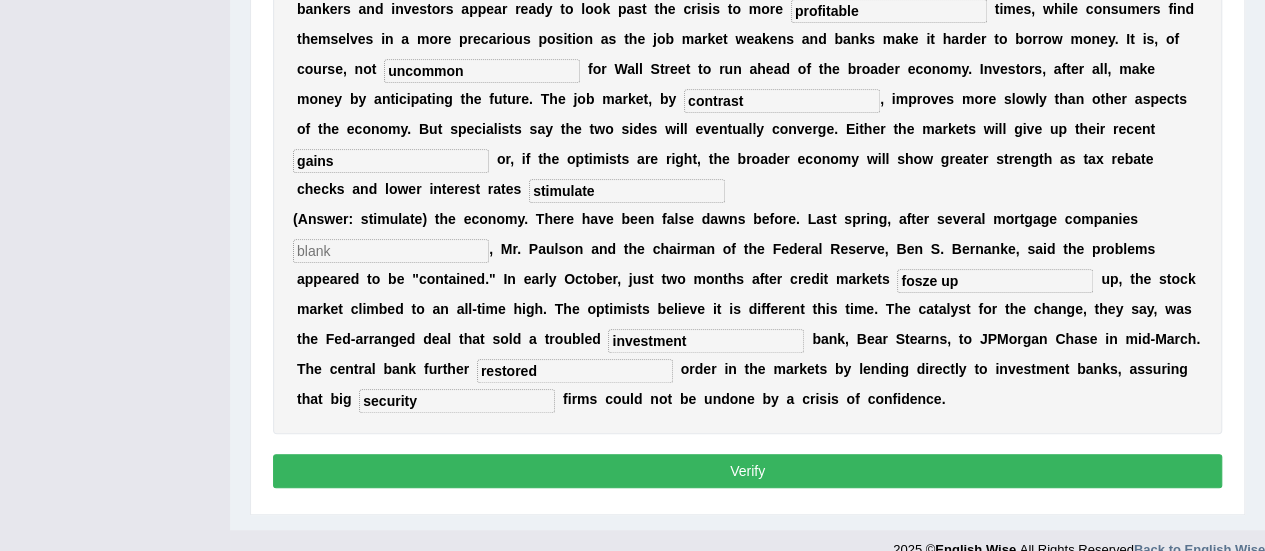 type on "stimulate" 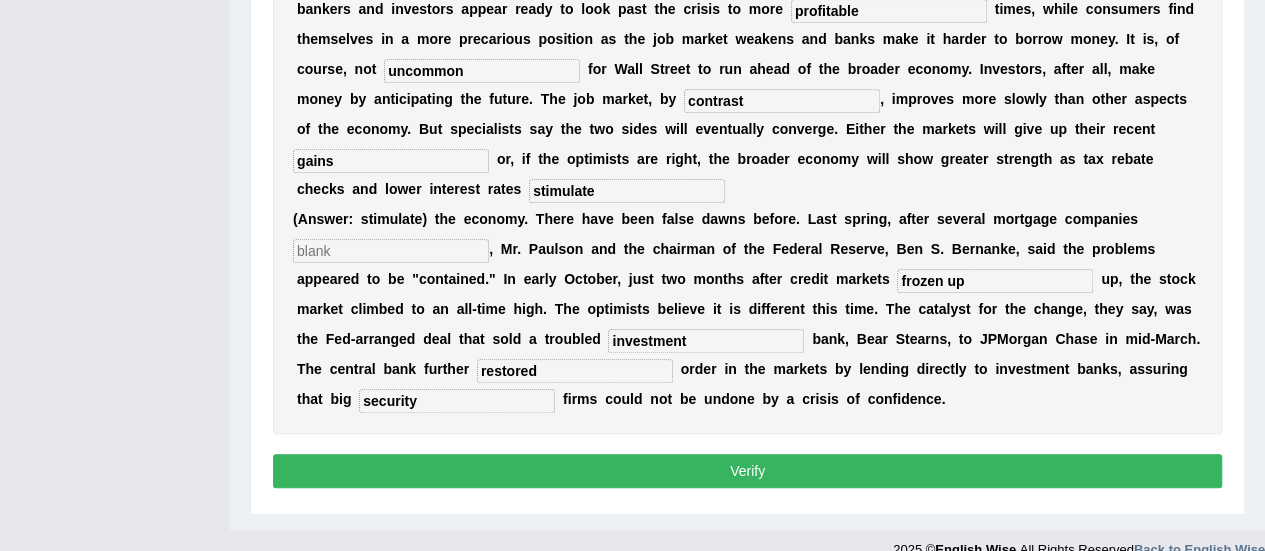 click on "frozen up" at bounding box center [995, 281] 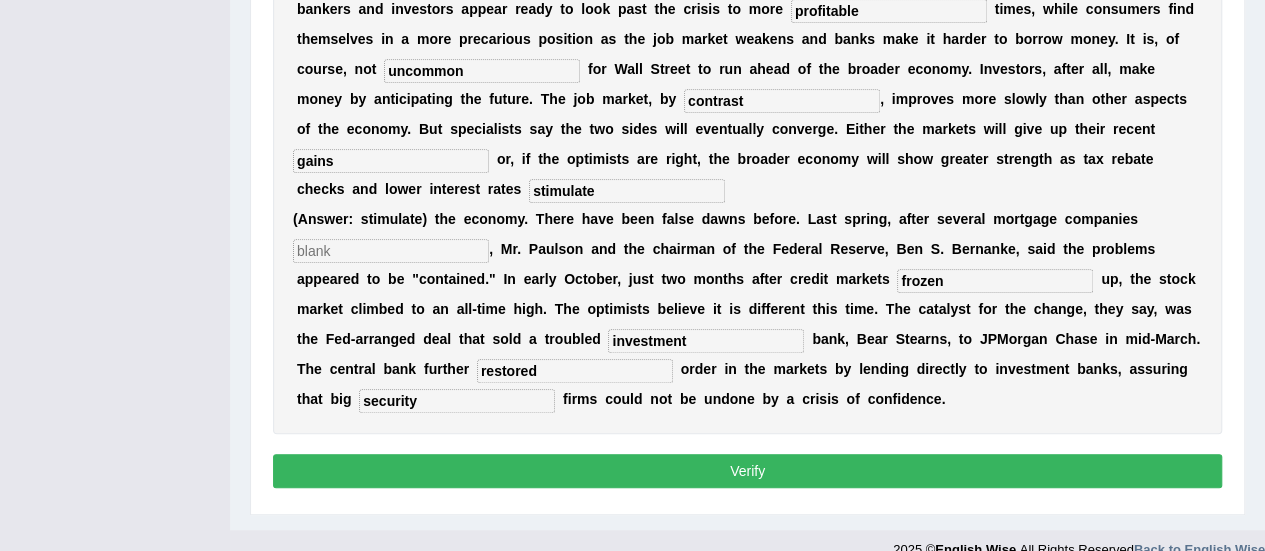 type on "frozen" 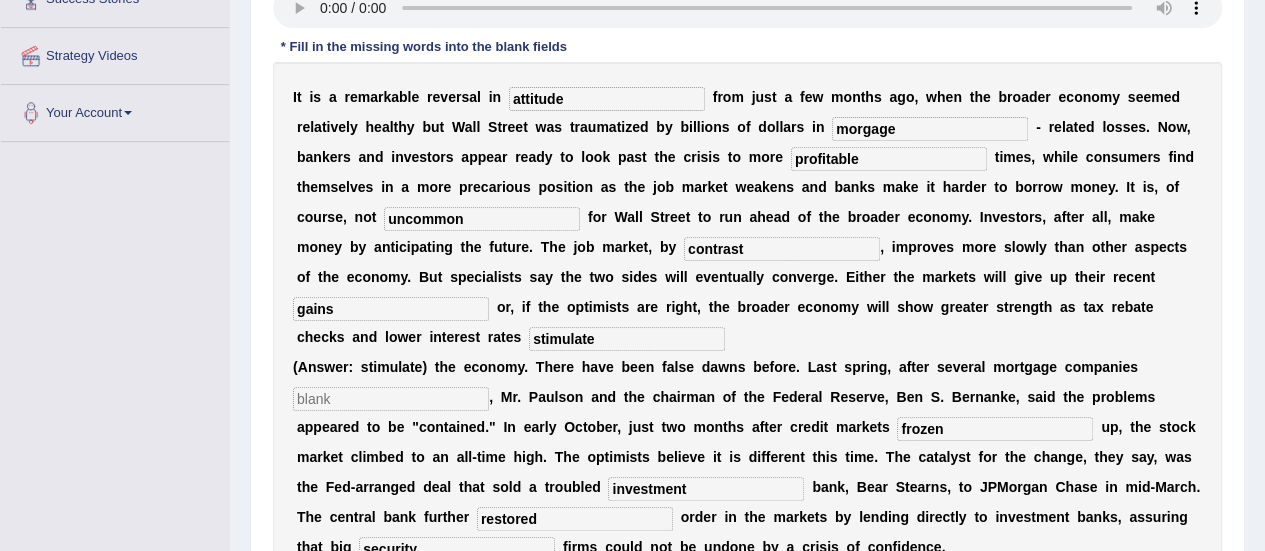scroll, scrollTop: 282, scrollLeft: 0, axis: vertical 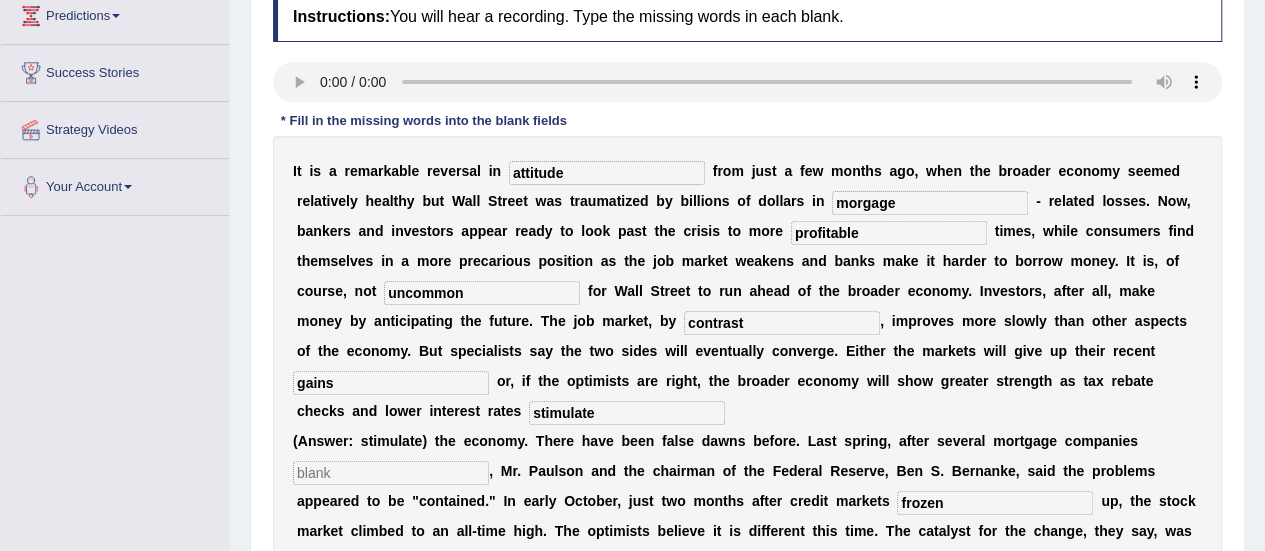 click on "morgage" at bounding box center (930, 203) 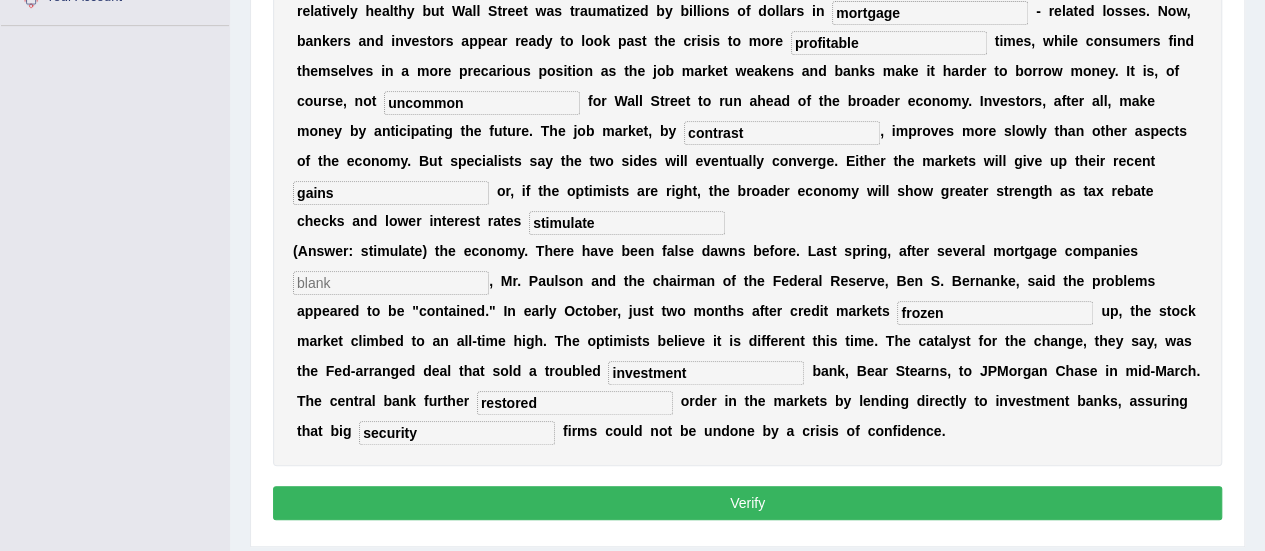 scroll, scrollTop: 476, scrollLeft: 0, axis: vertical 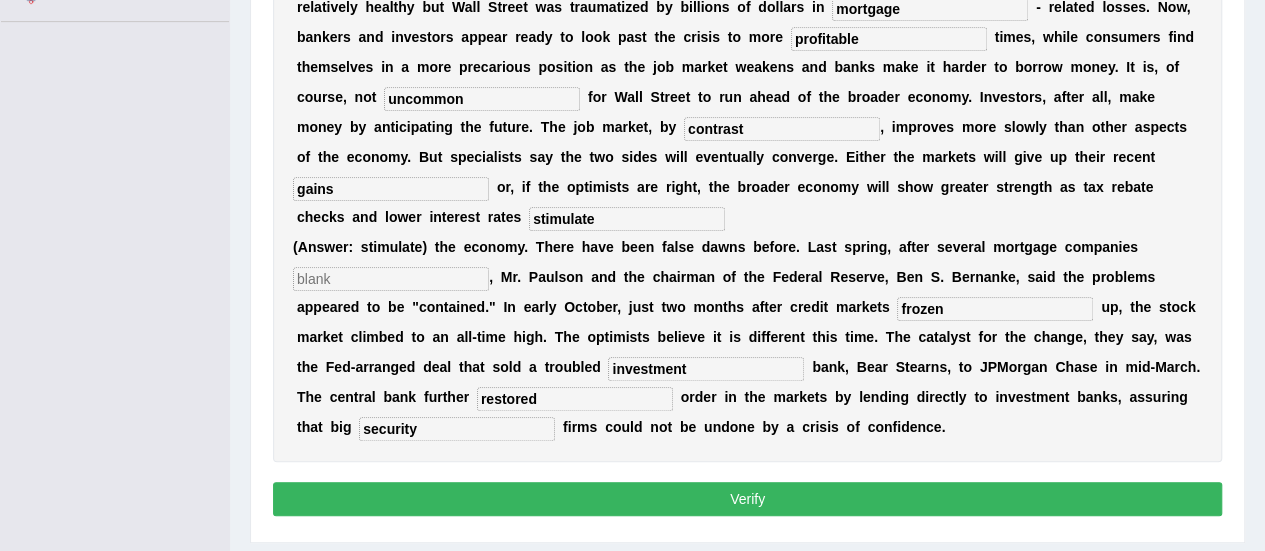 type on "mortgage" 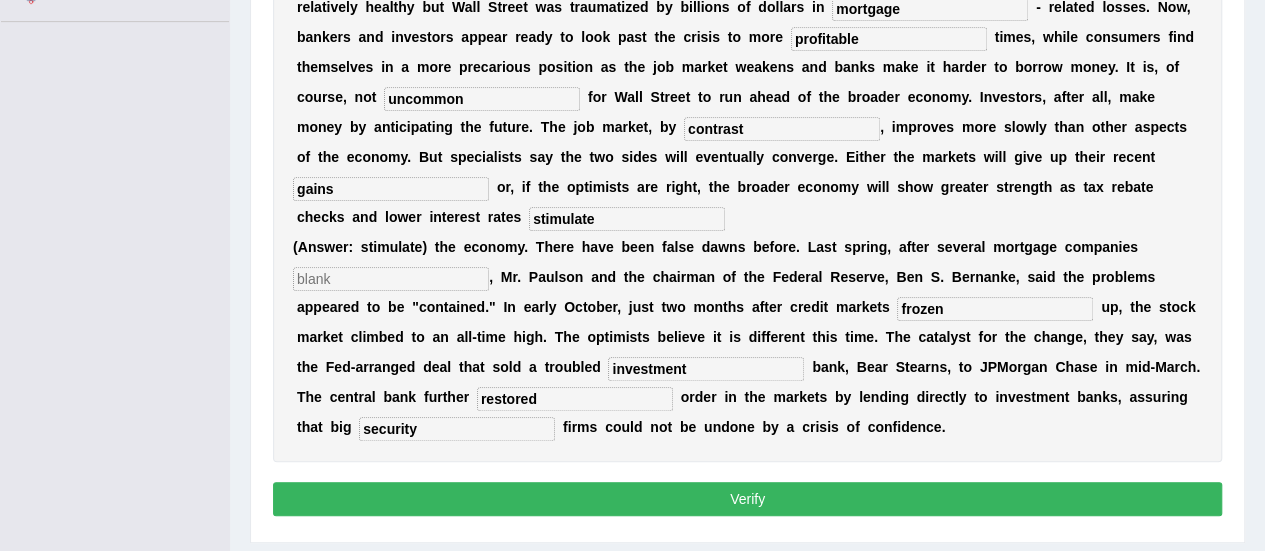 click at bounding box center (391, 279) 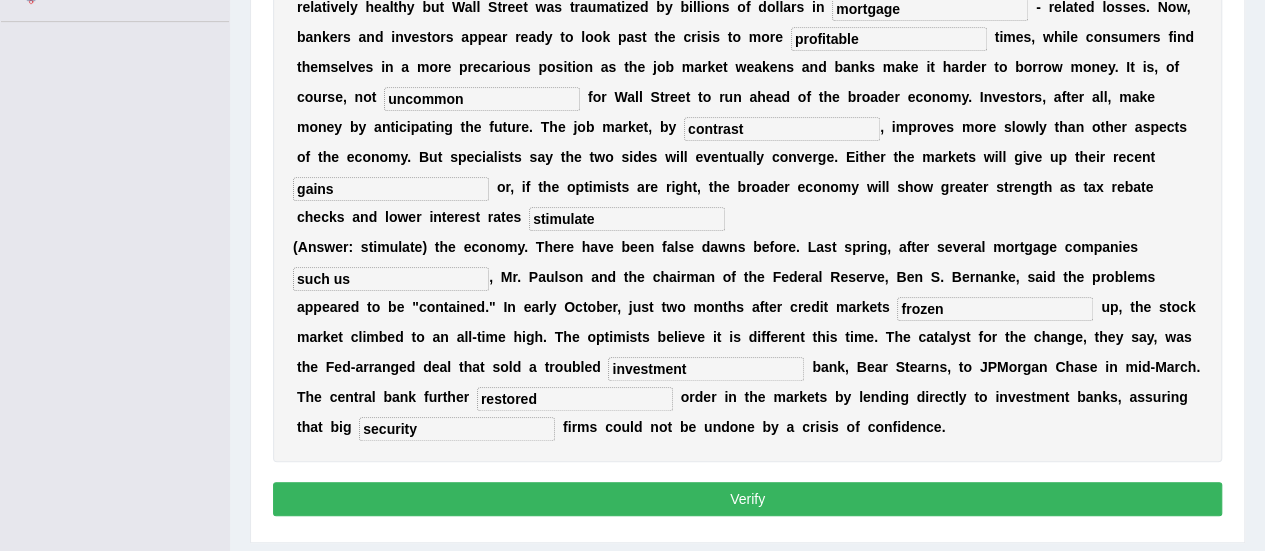 type on "such us" 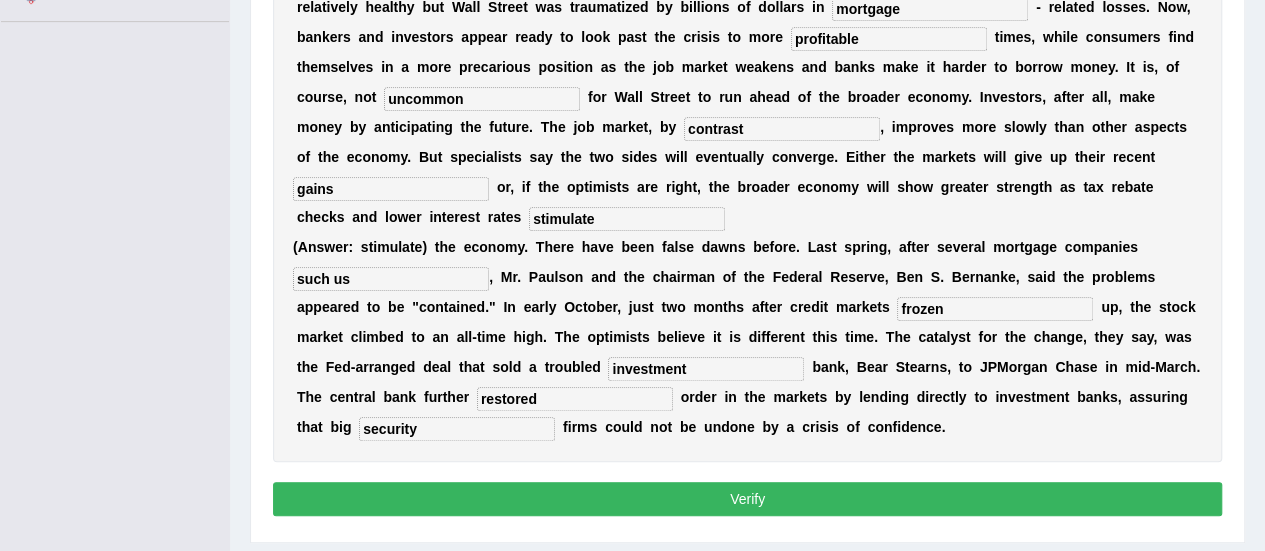click on "Verify" at bounding box center [747, 499] 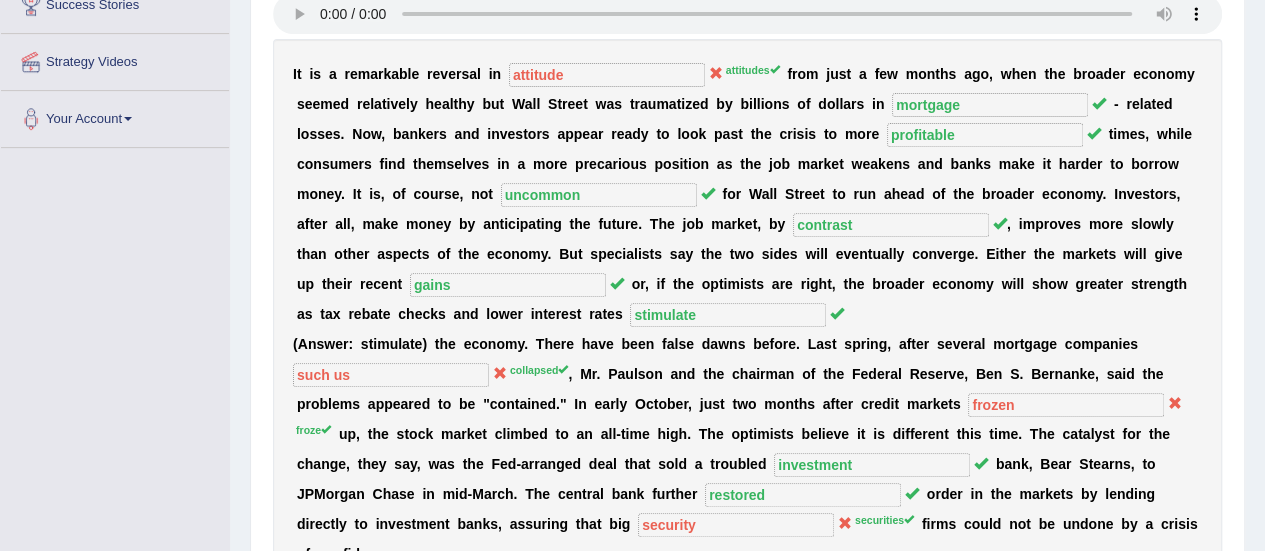 scroll, scrollTop: 345, scrollLeft: 0, axis: vertical 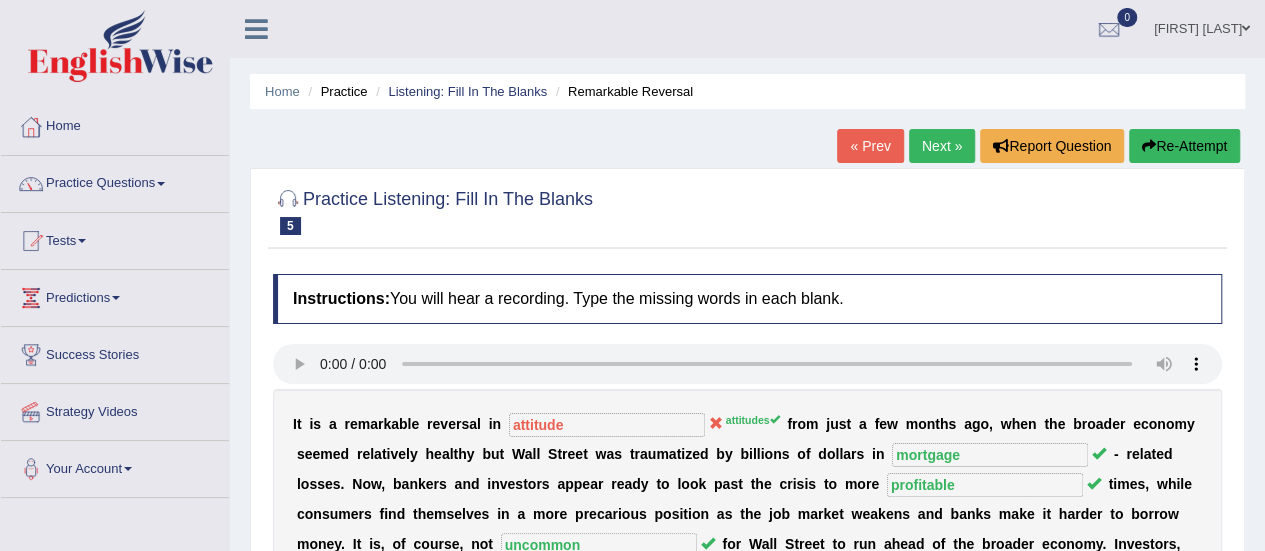 click on "Next »" at bounding box center [942, 146] 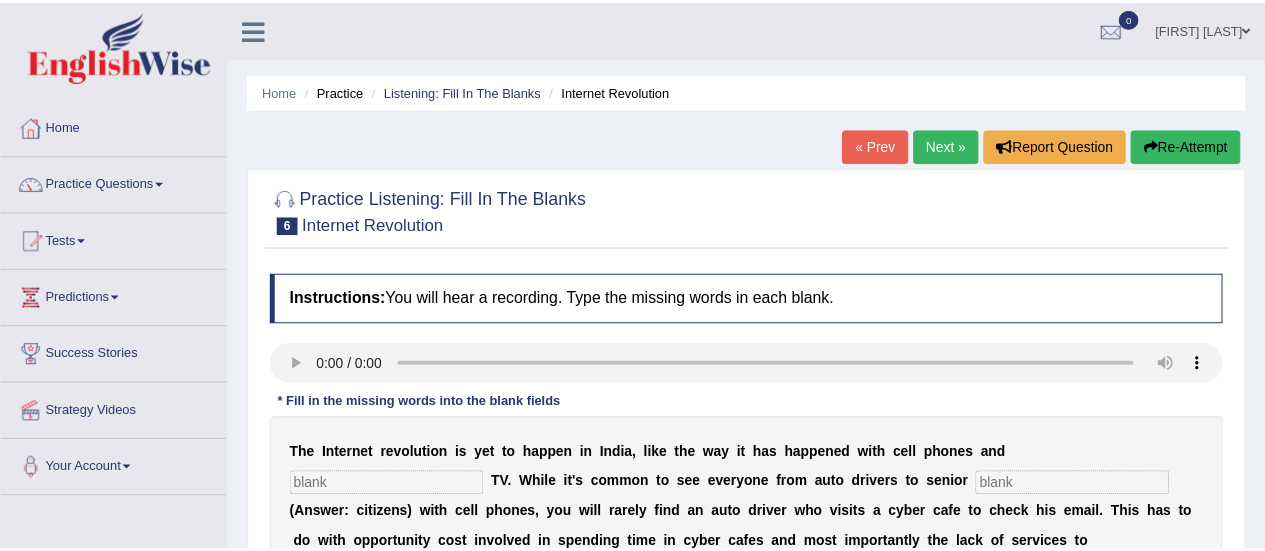 scroll, scrollTop: 0, scrollLeft: 0, axis: both 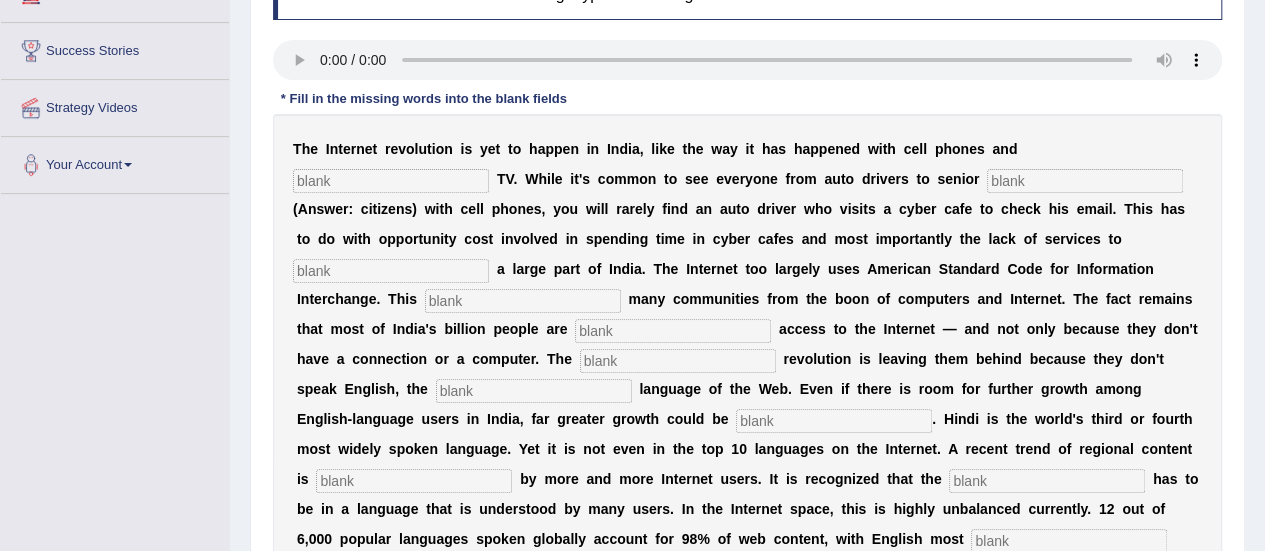 click at bounding box center [391, 181] 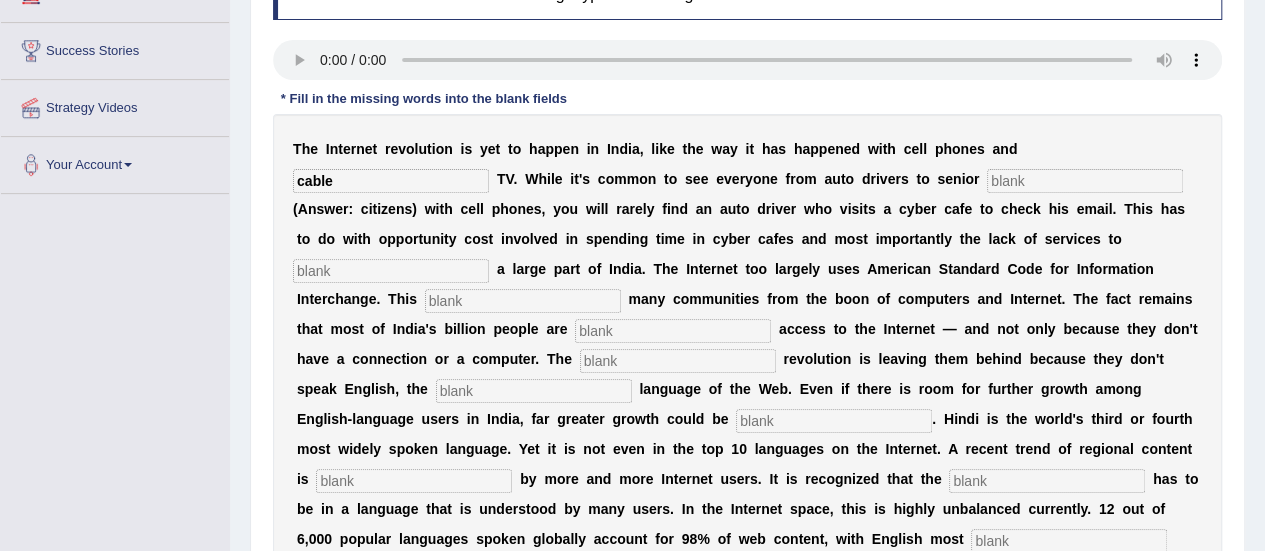 type on "cable" 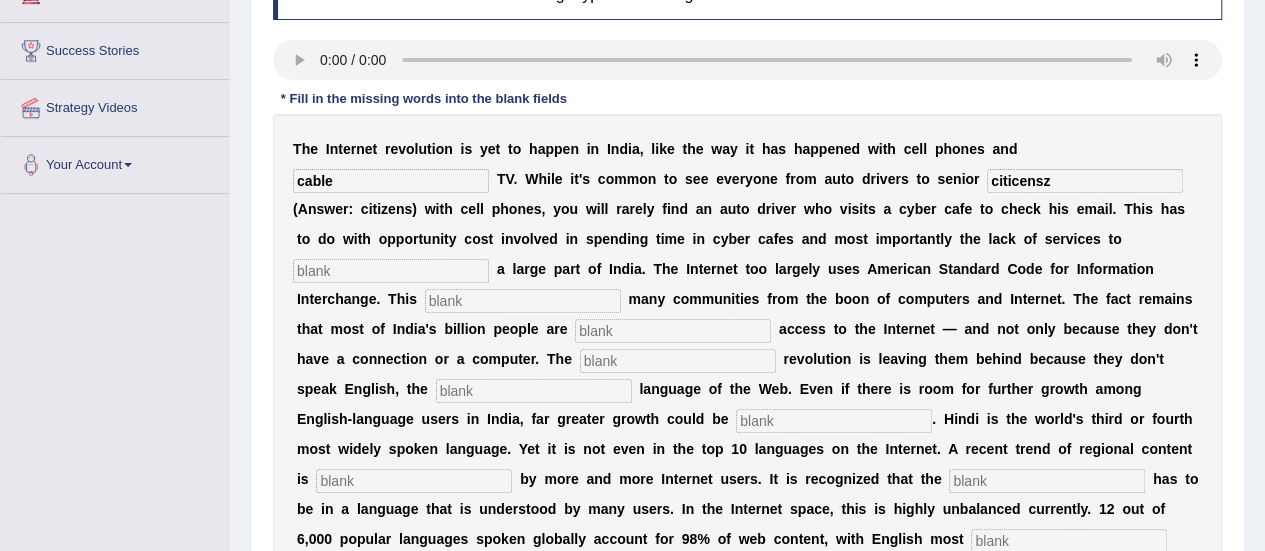 type on "citicensz" 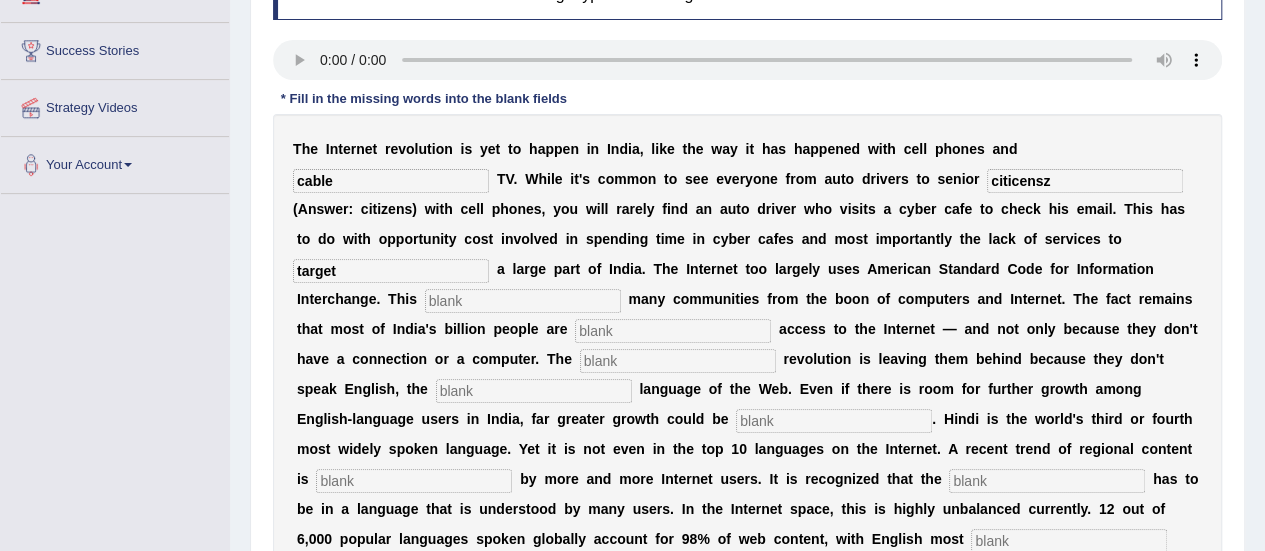type on "target" 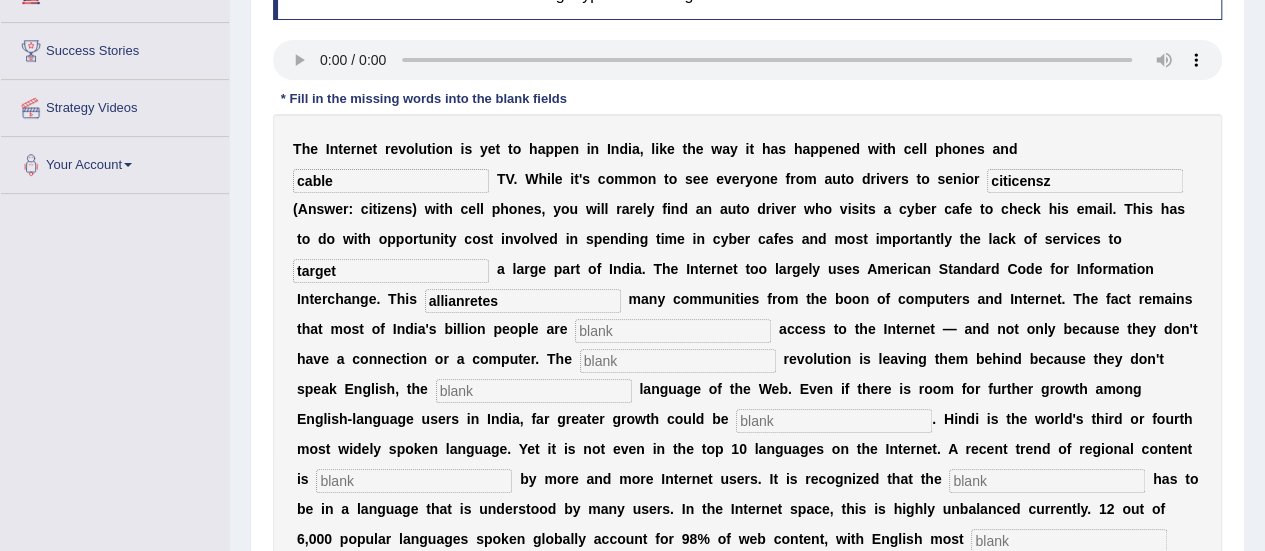 type on "allianretes" 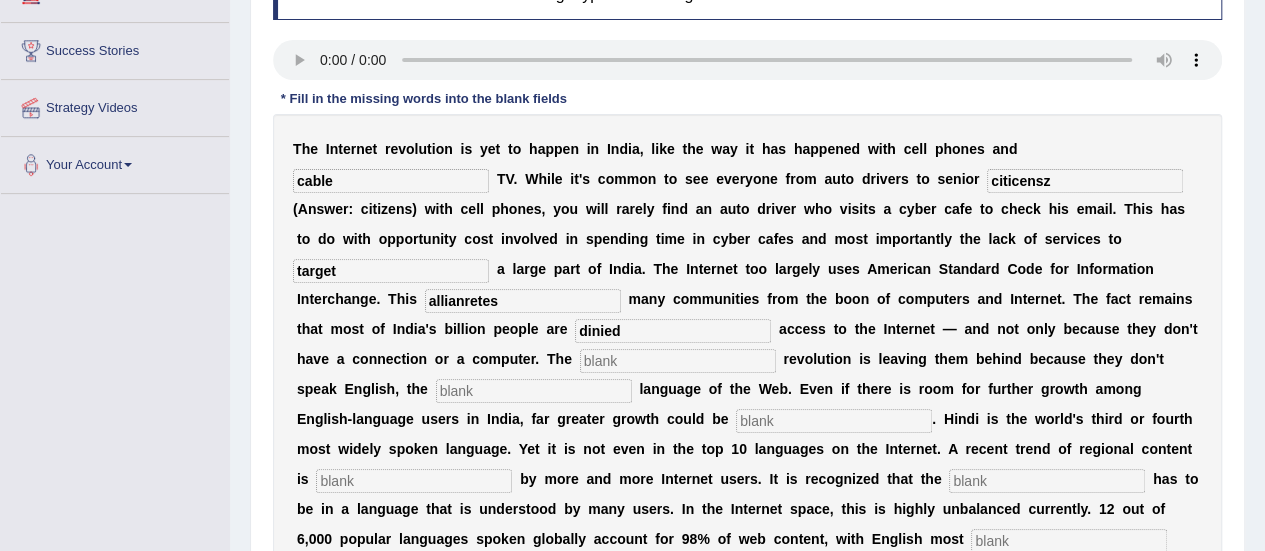 type on "dinied" 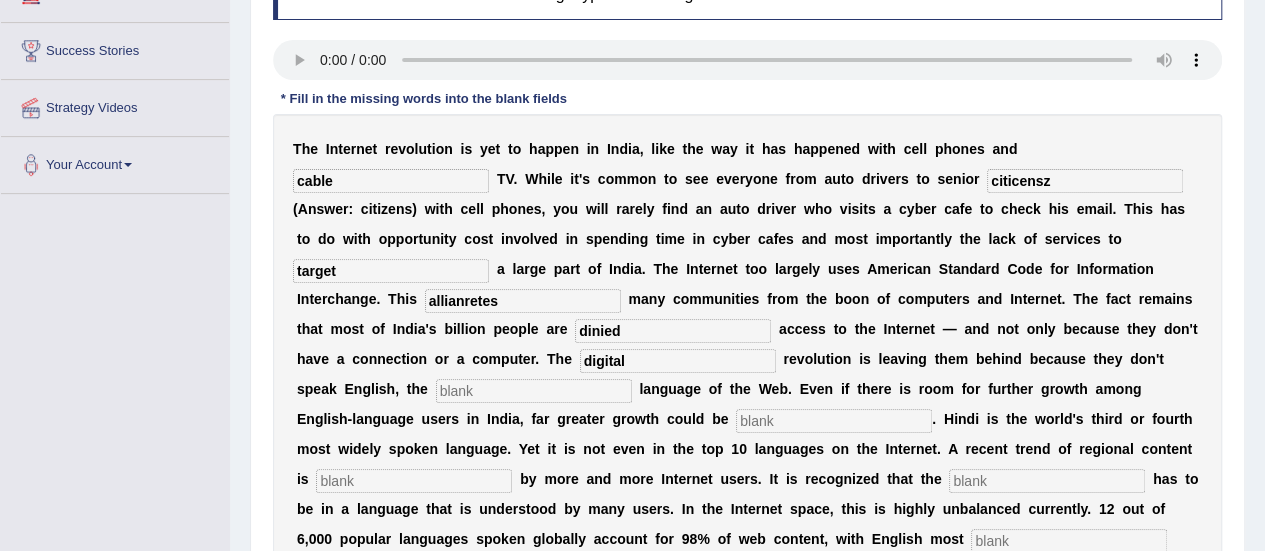 type on "digital" 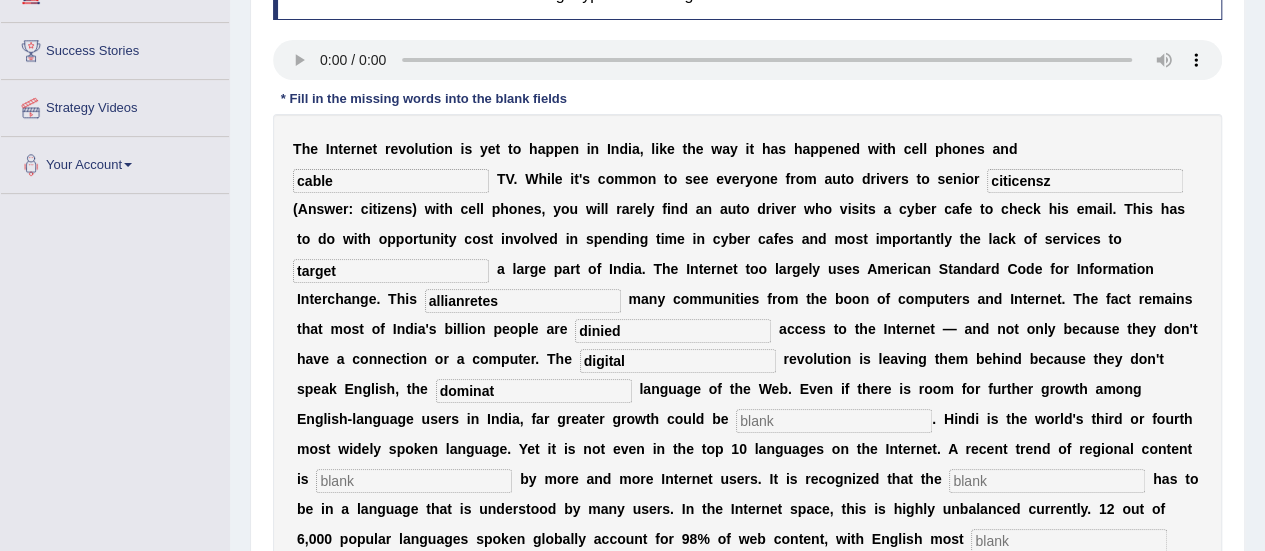 type on "dominat" 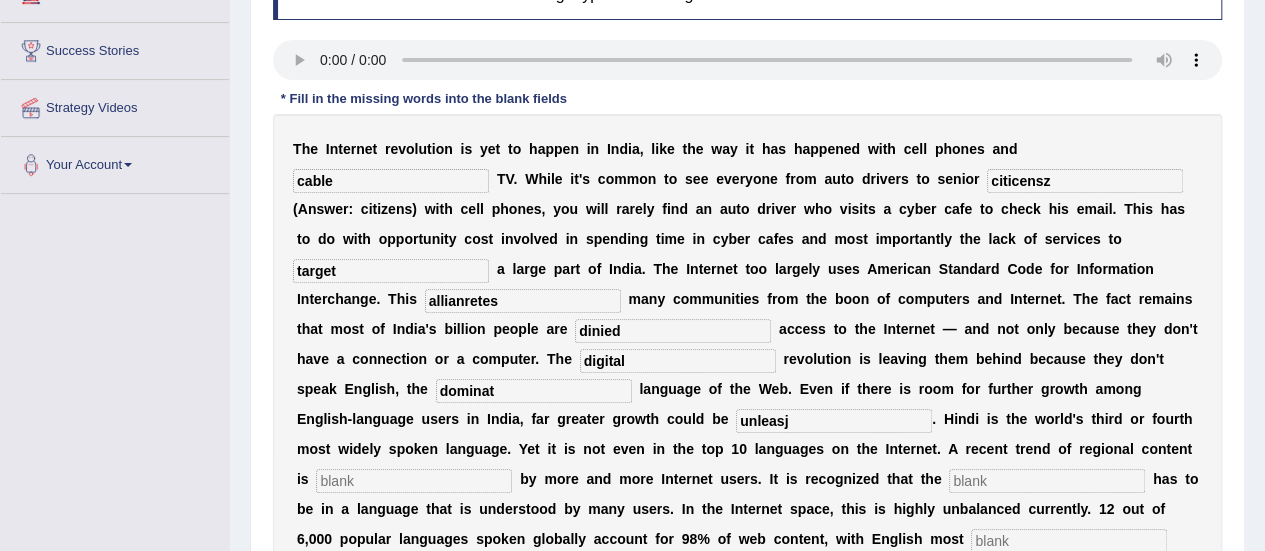 type on "unleasj" 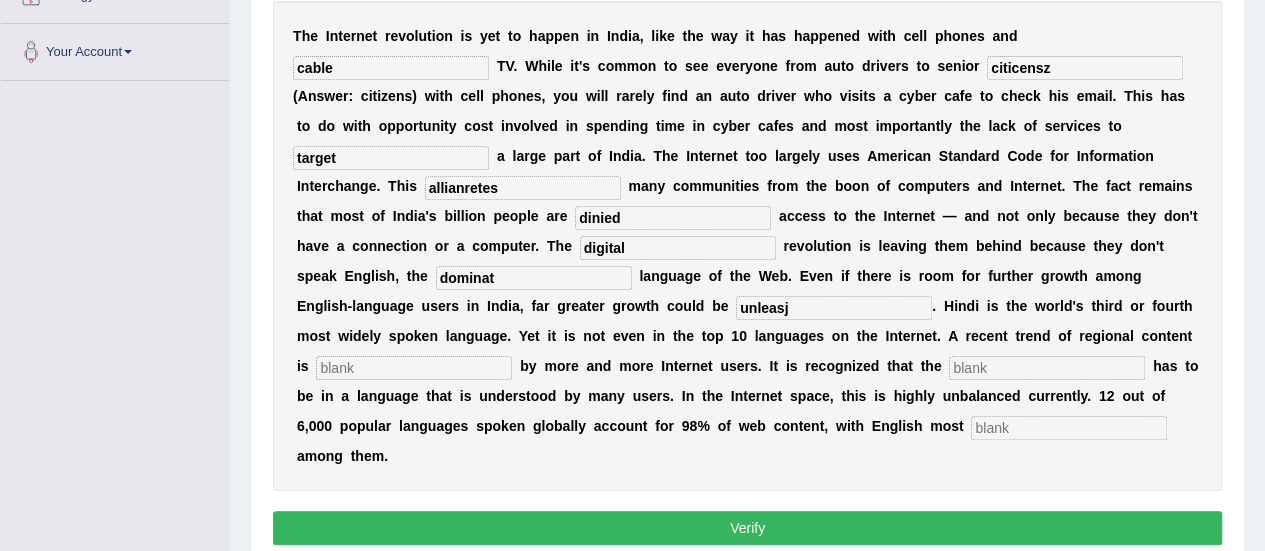 scroll, scrollTop: 424, scrollLeft: 0, axis: vertical 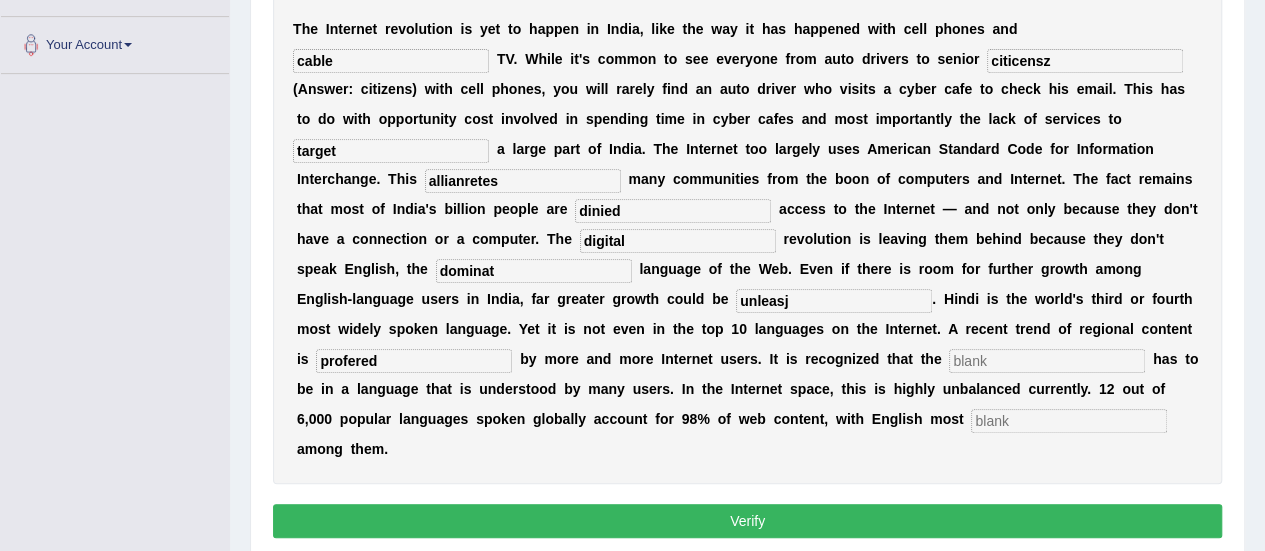 type on "profered" 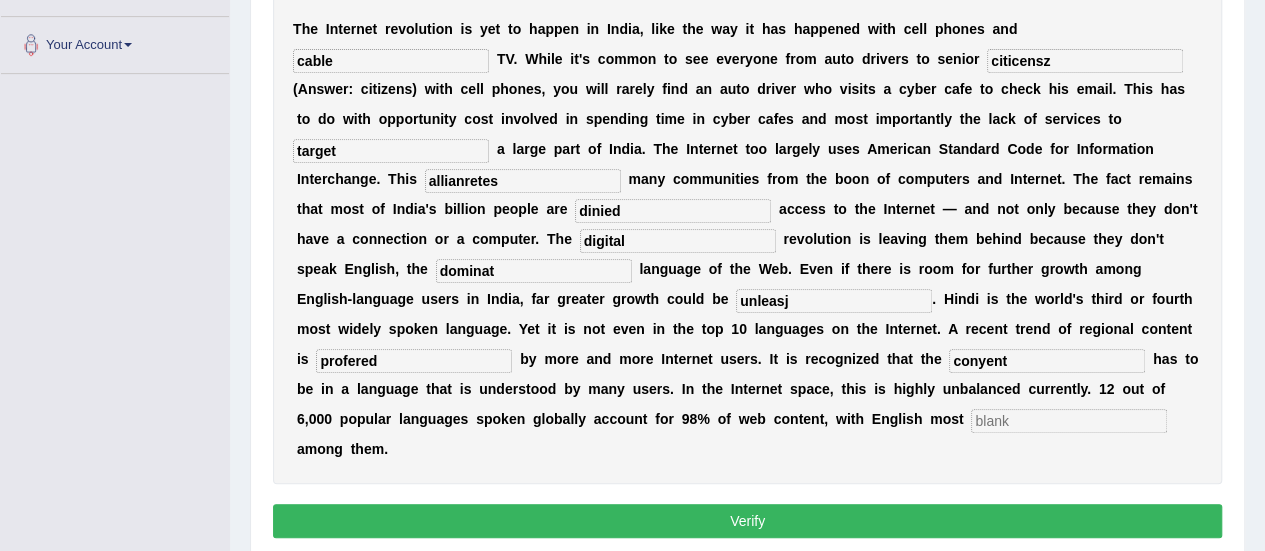 type on "conyent" 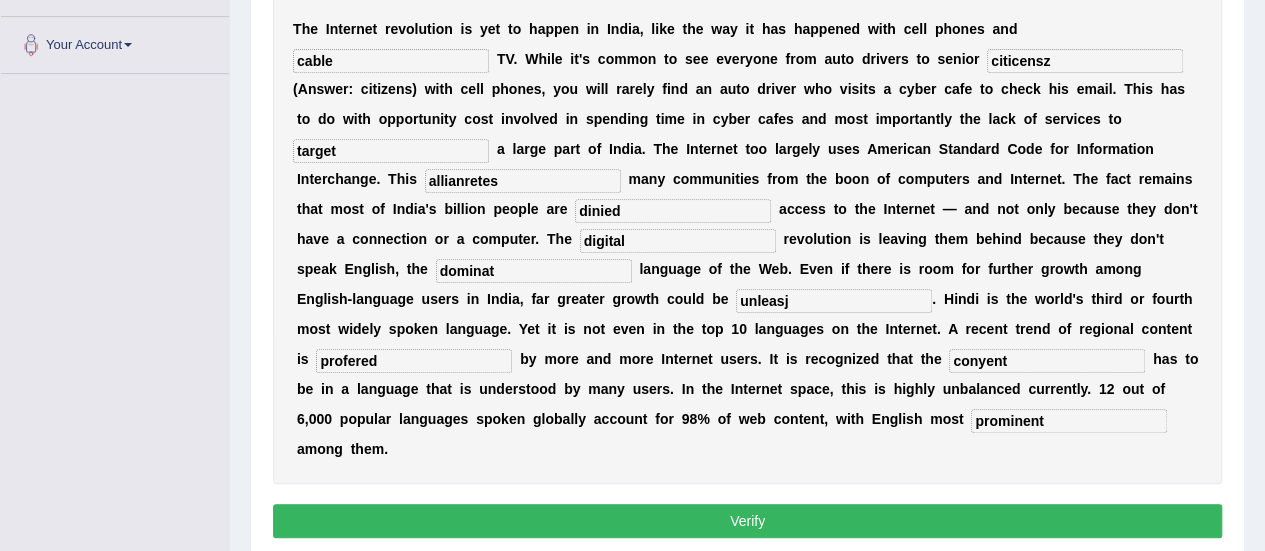type on "prominent" 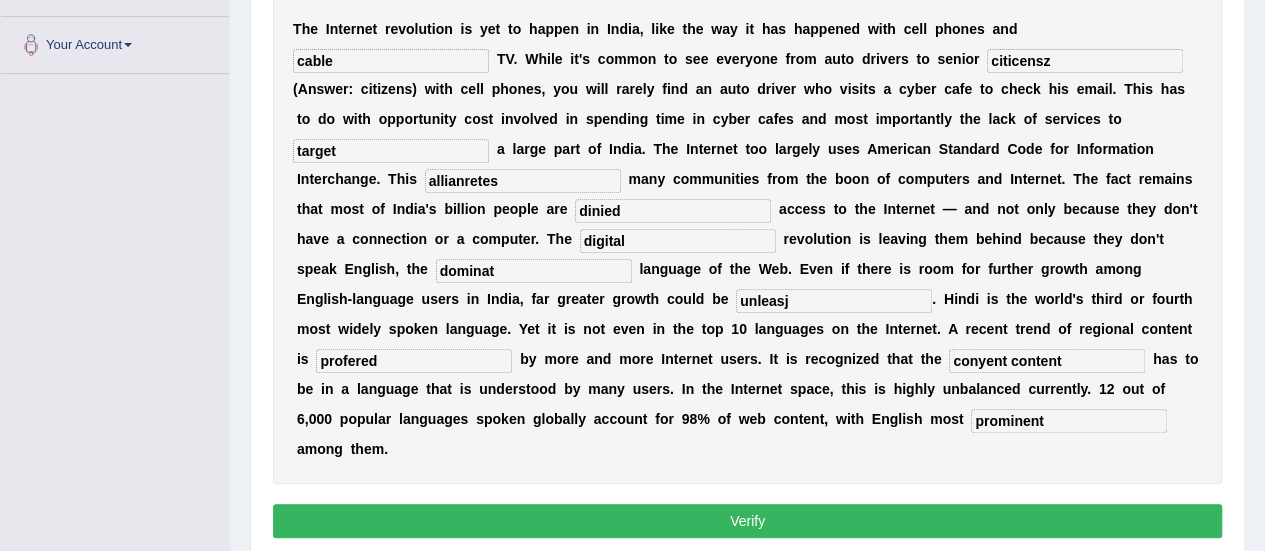 click on "conyent content" at bounding box center (1047, 361) 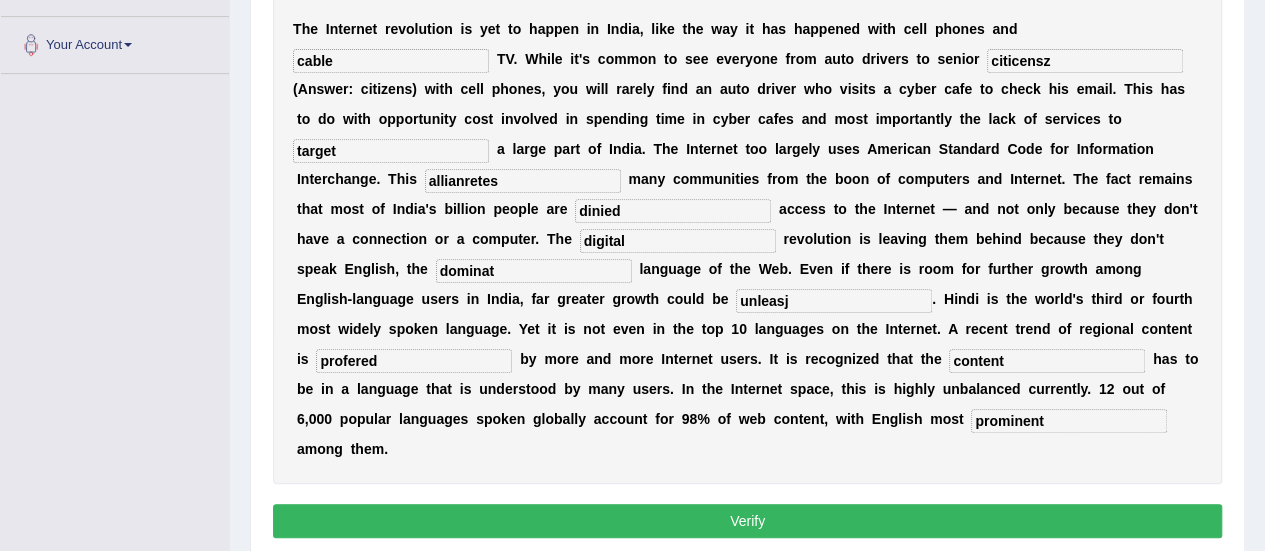 type on "content" 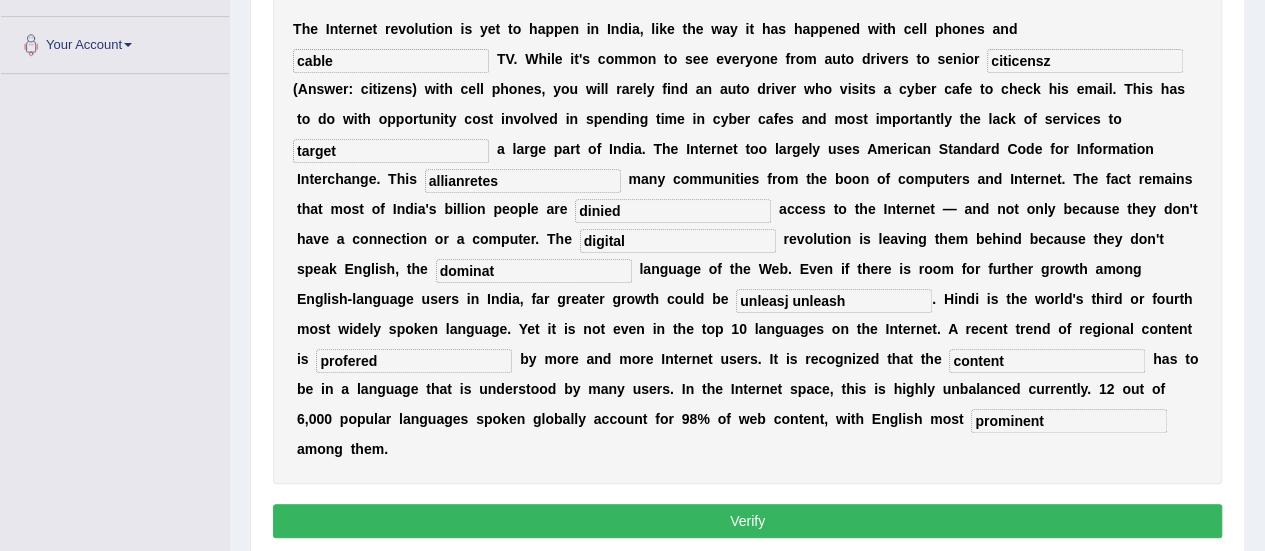 click on "unleasj unleash" at bounding box center [834, 301] 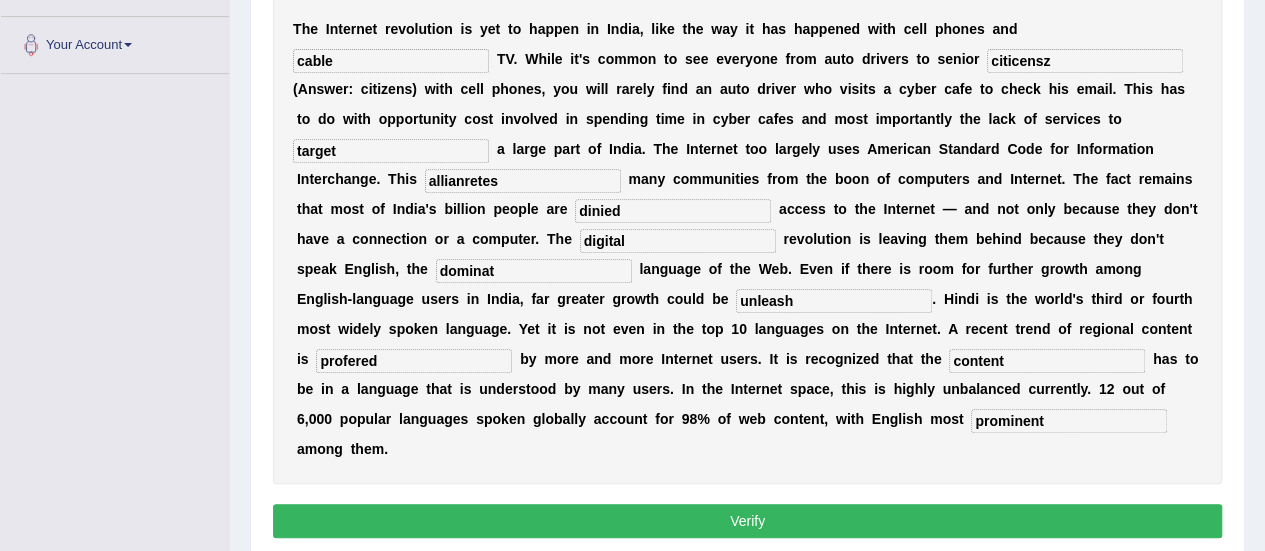 type on "unleash" 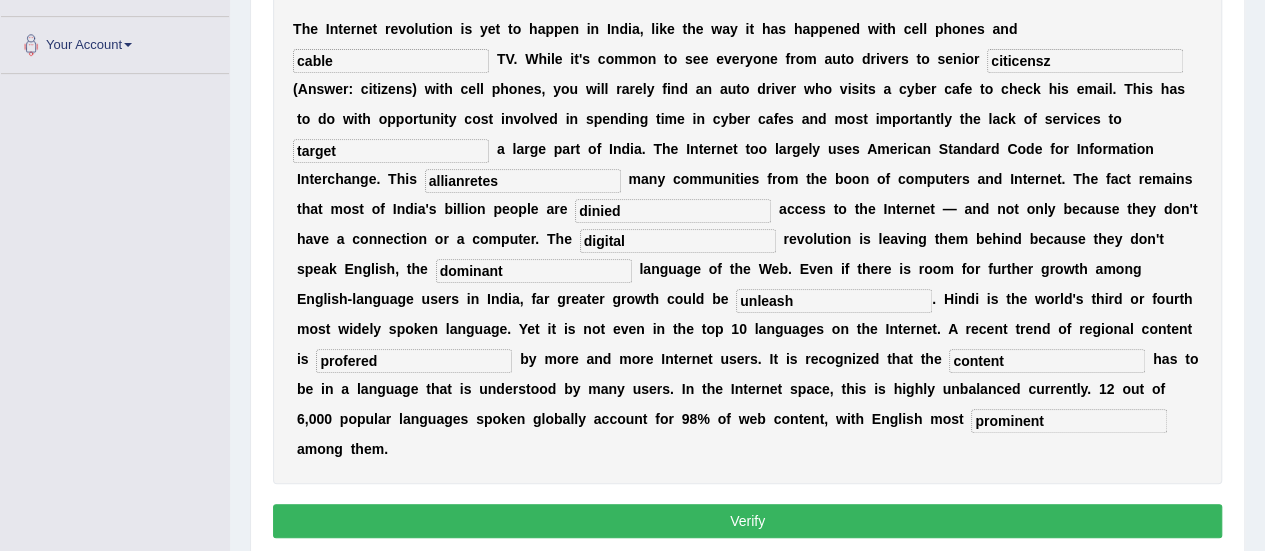 type on "dominant" 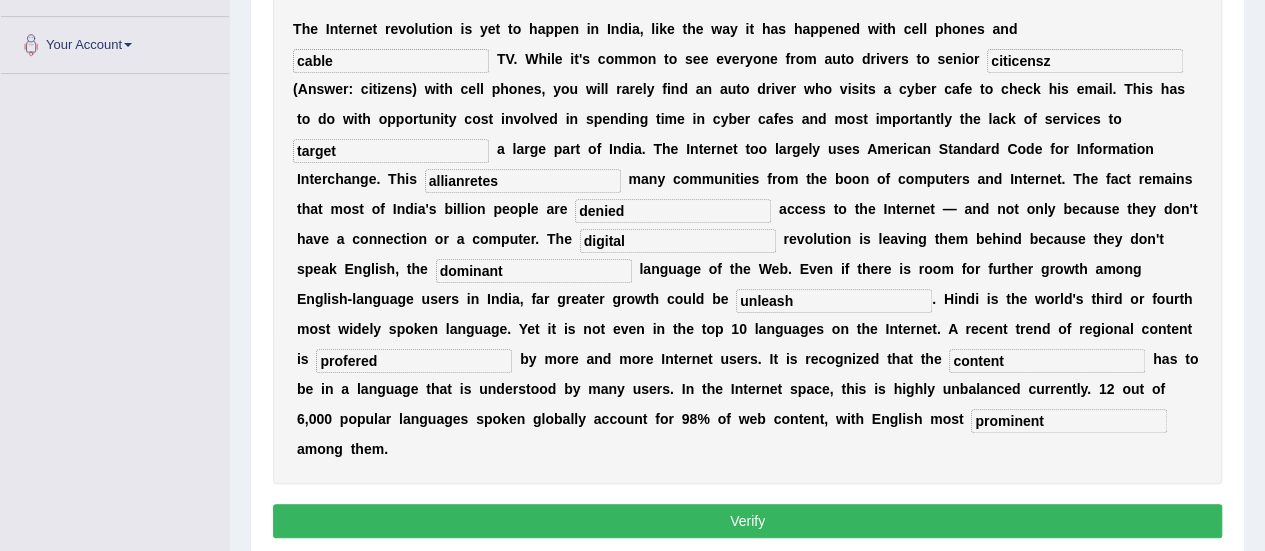 type on "denied" 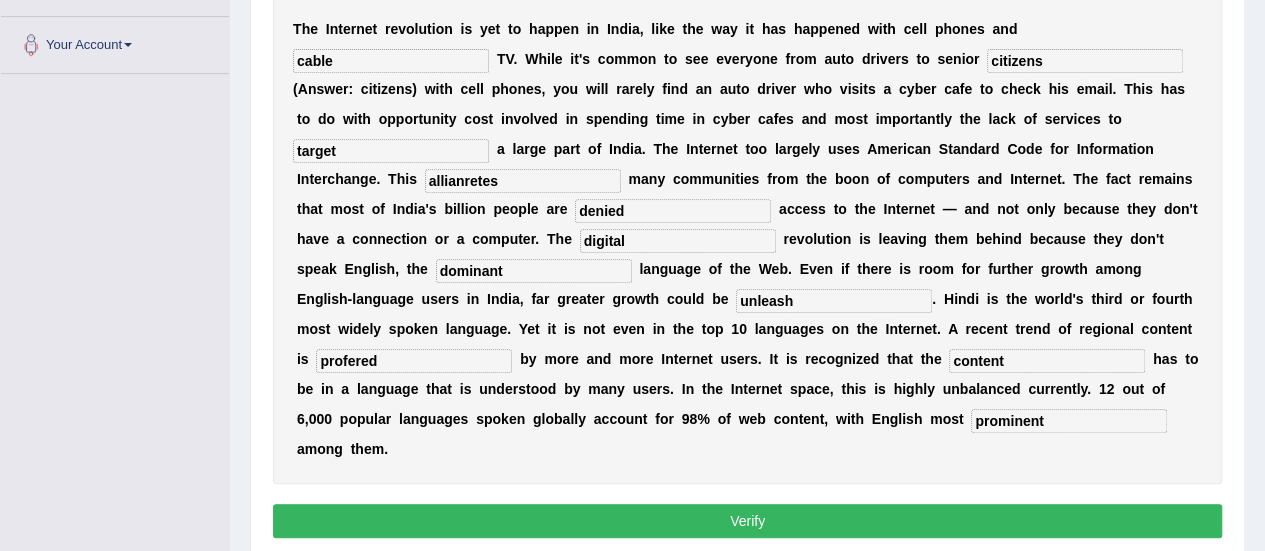 type on "citizens" 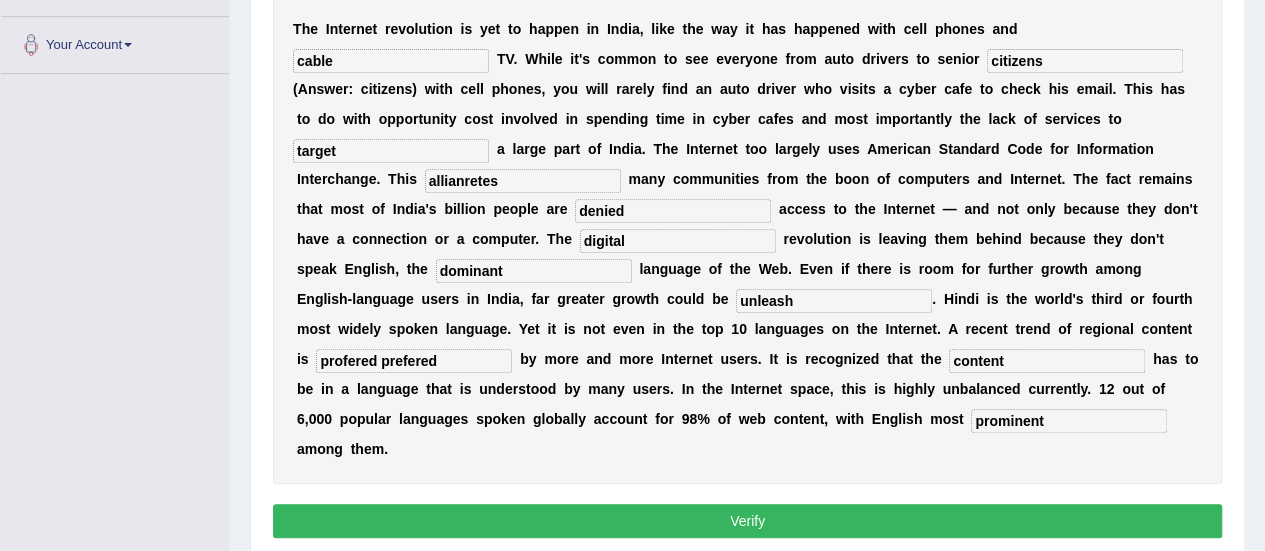 click on "profered prefered" at bounding box center [414, 361] 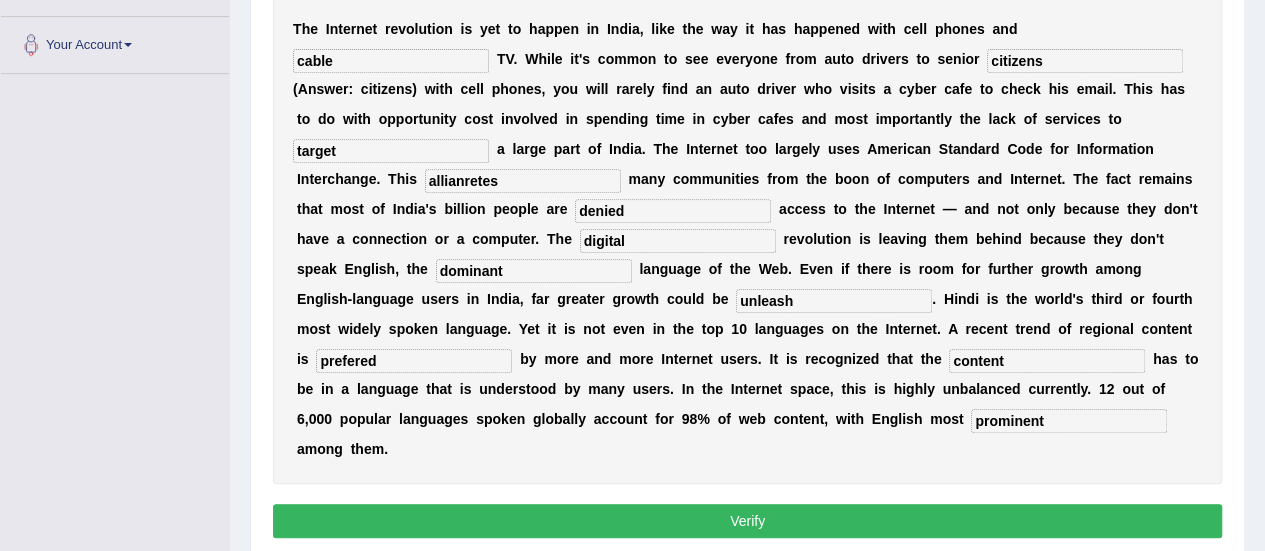 type on "prefered" 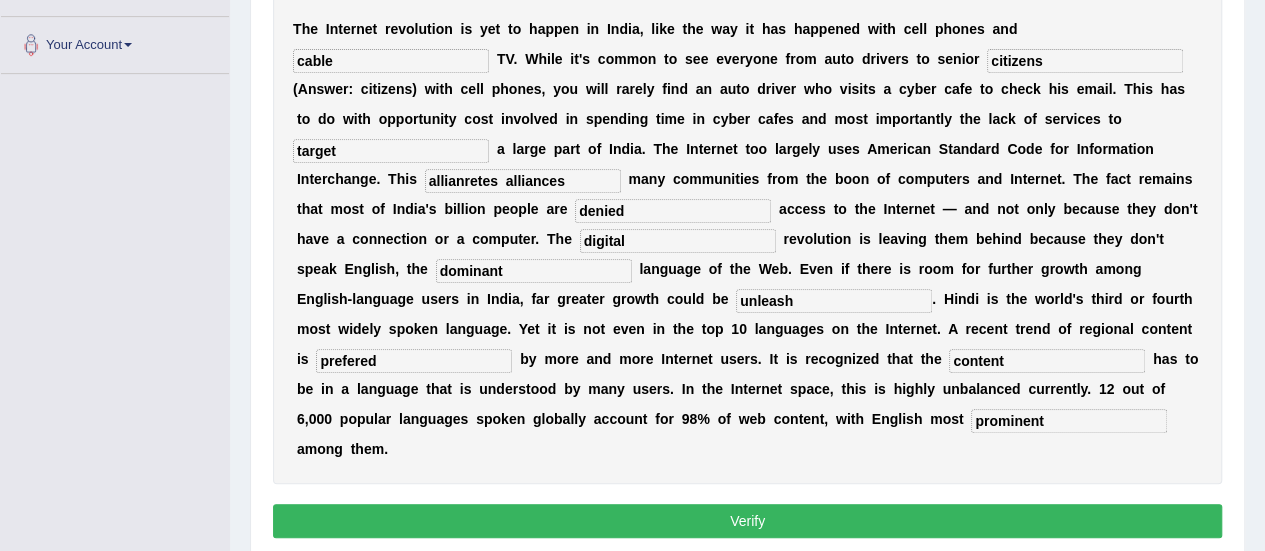 click on "allianretes  alliances" at bounding box center (523, 181) 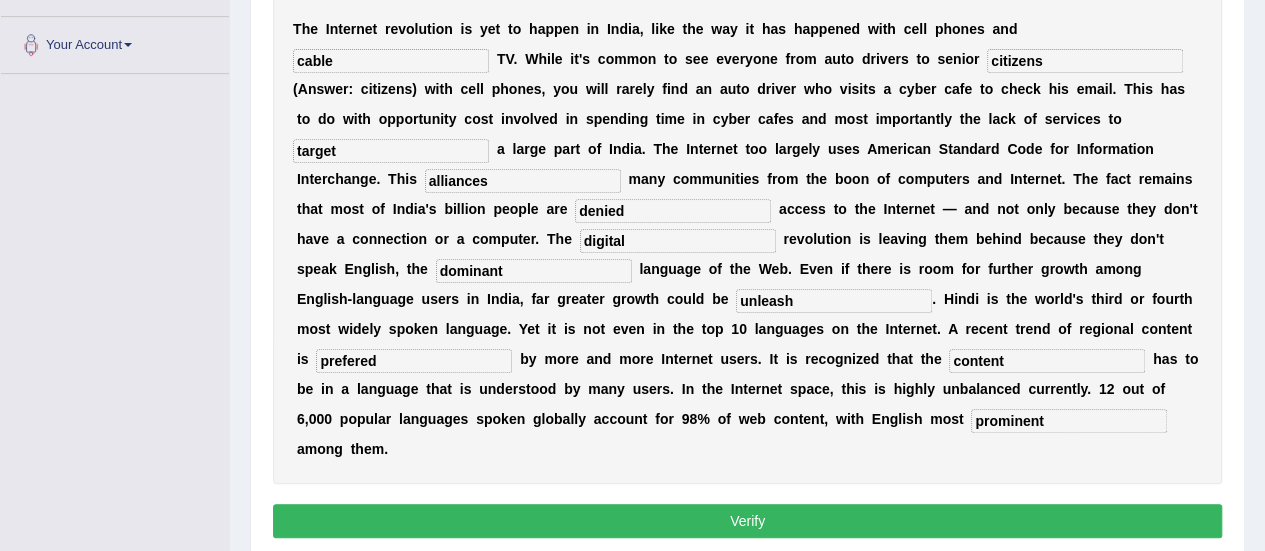 type on "alliances" 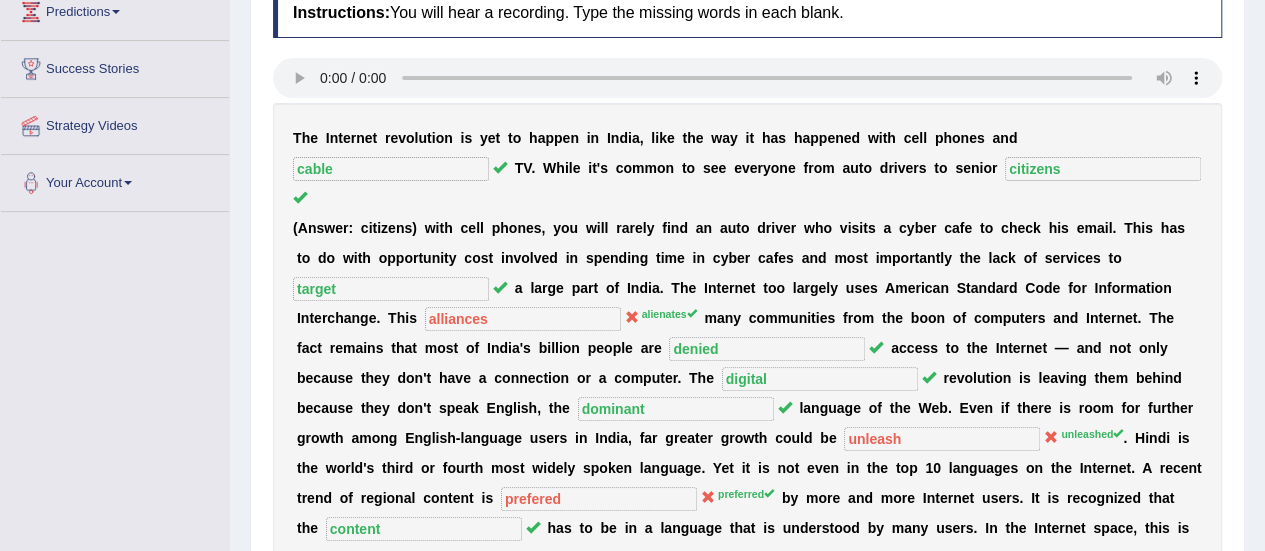 scroll, scrollTop: 264, scrollLeft: 0, axis: vertical 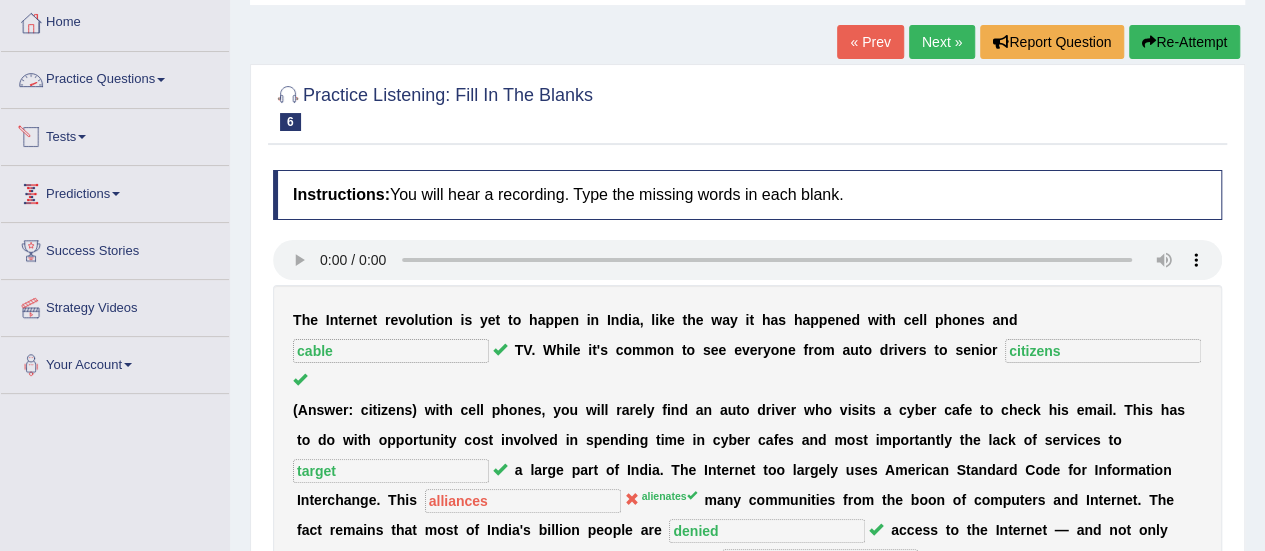 click on "Practice Questions" at bounding box center [115, 77] 